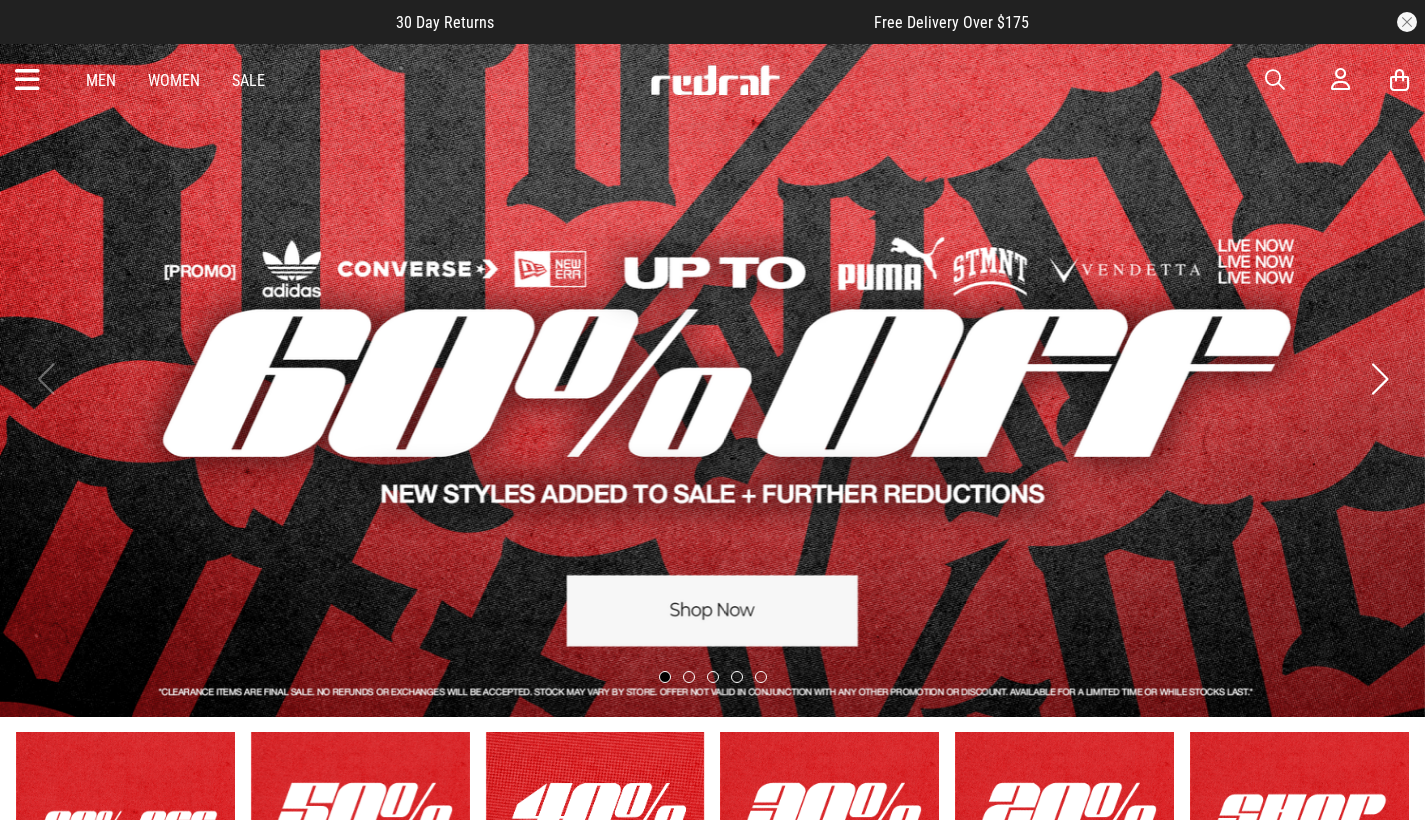 scroll, scrollTop: 0, scrollLeft: 0, axis: both 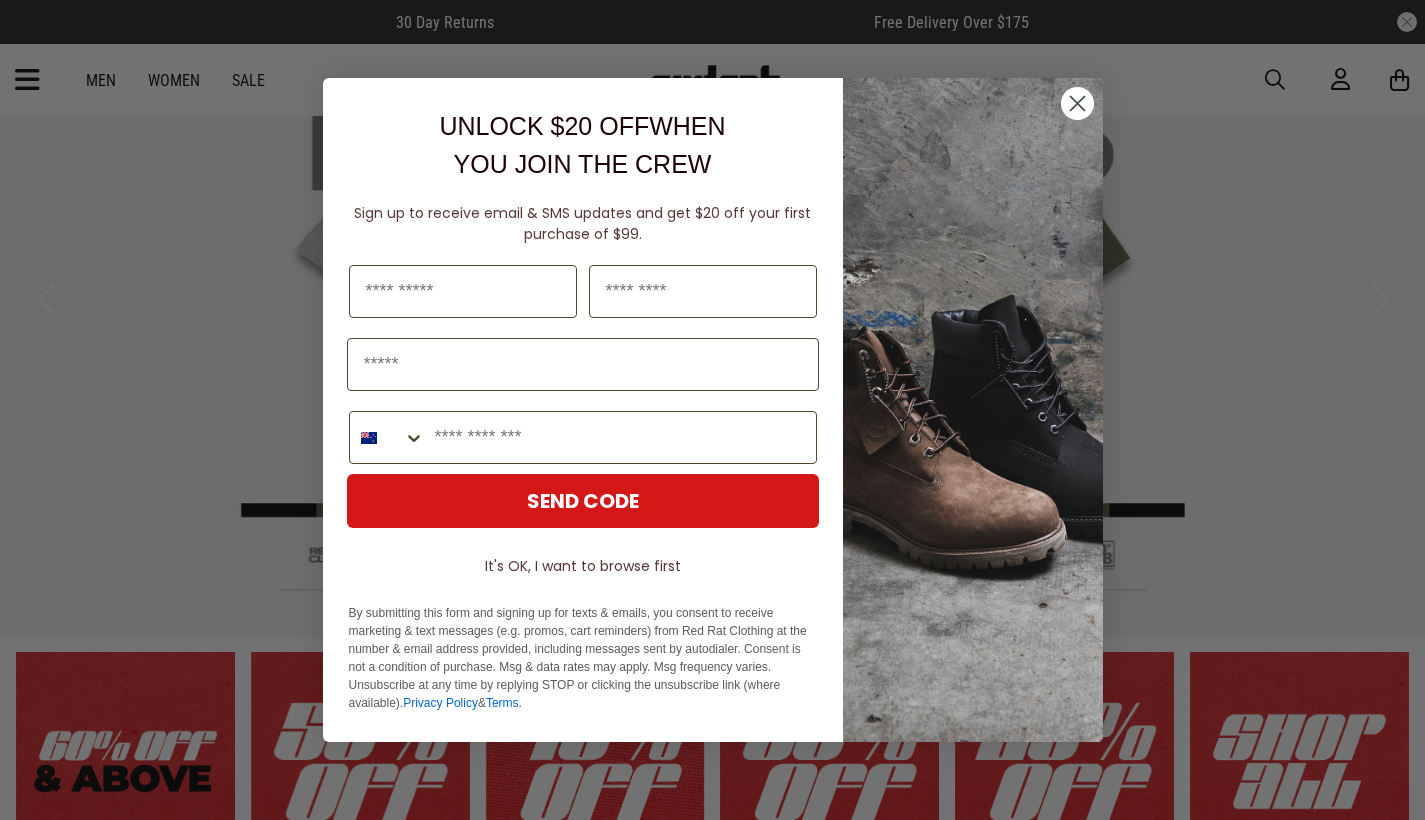 click 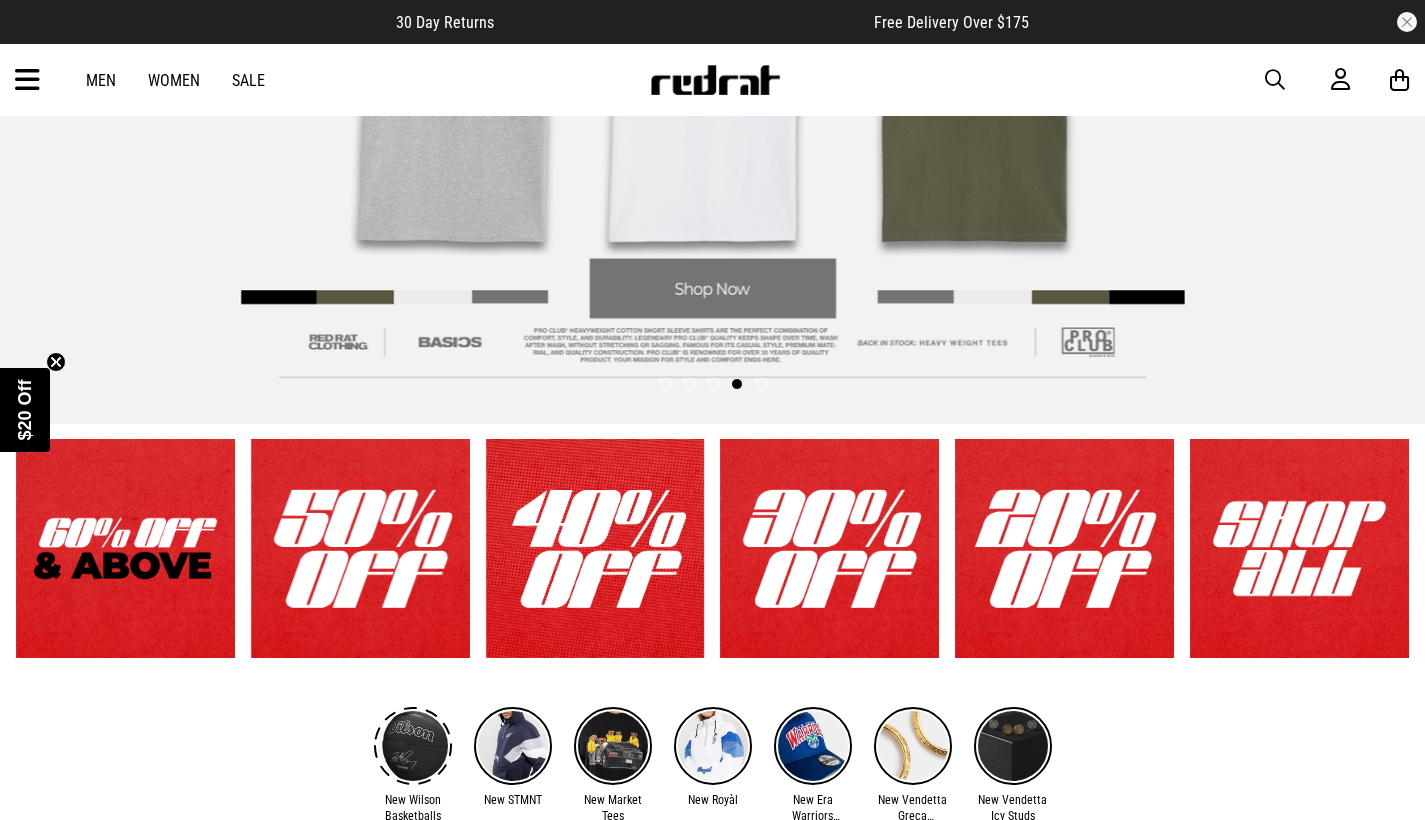 scroll, scrollTop: 344, scrollLeft: 0, axis: vertical 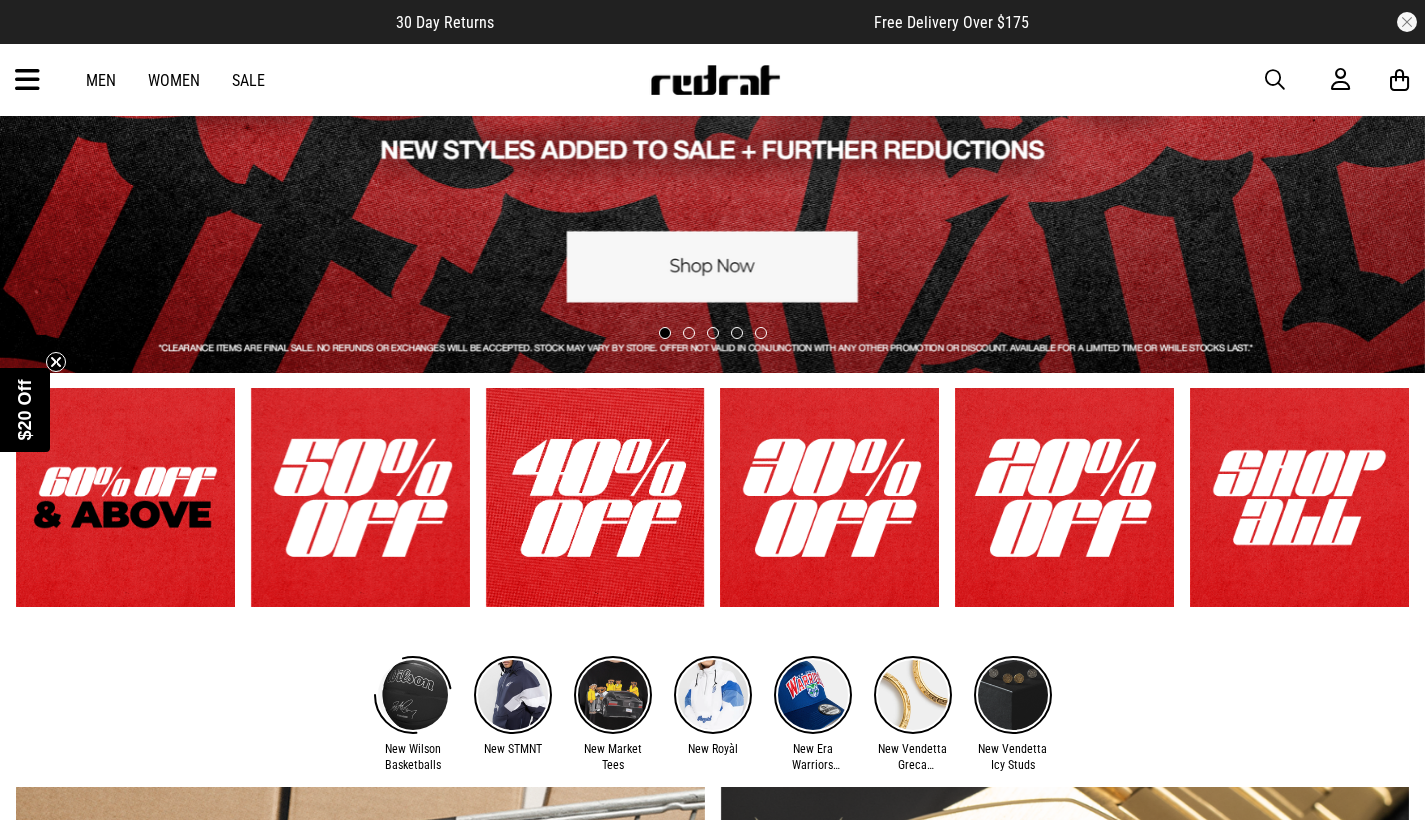 click at bounding box center (125, 497) 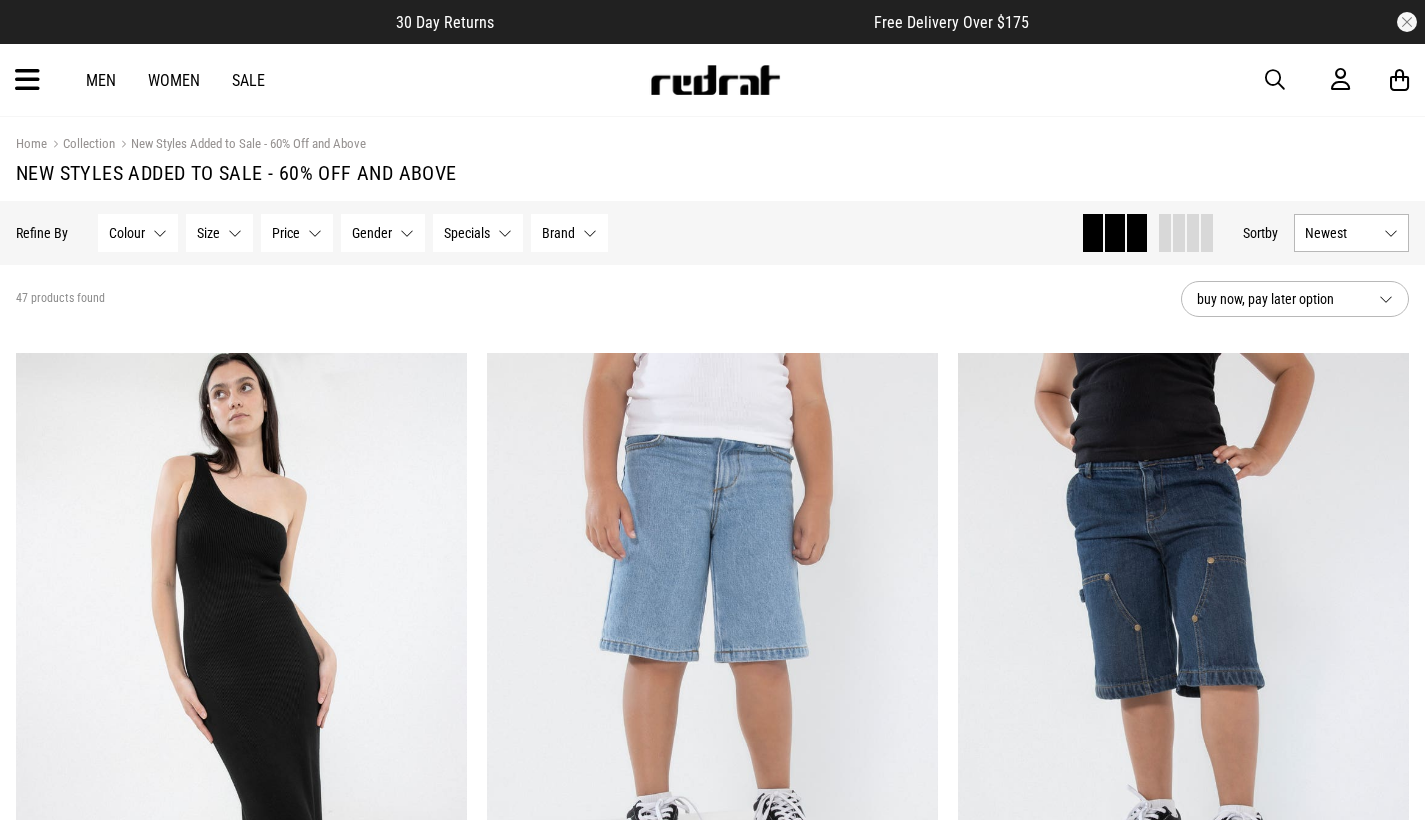 scroll, scrollTop: 0, scrollLeft: 0, axis: both 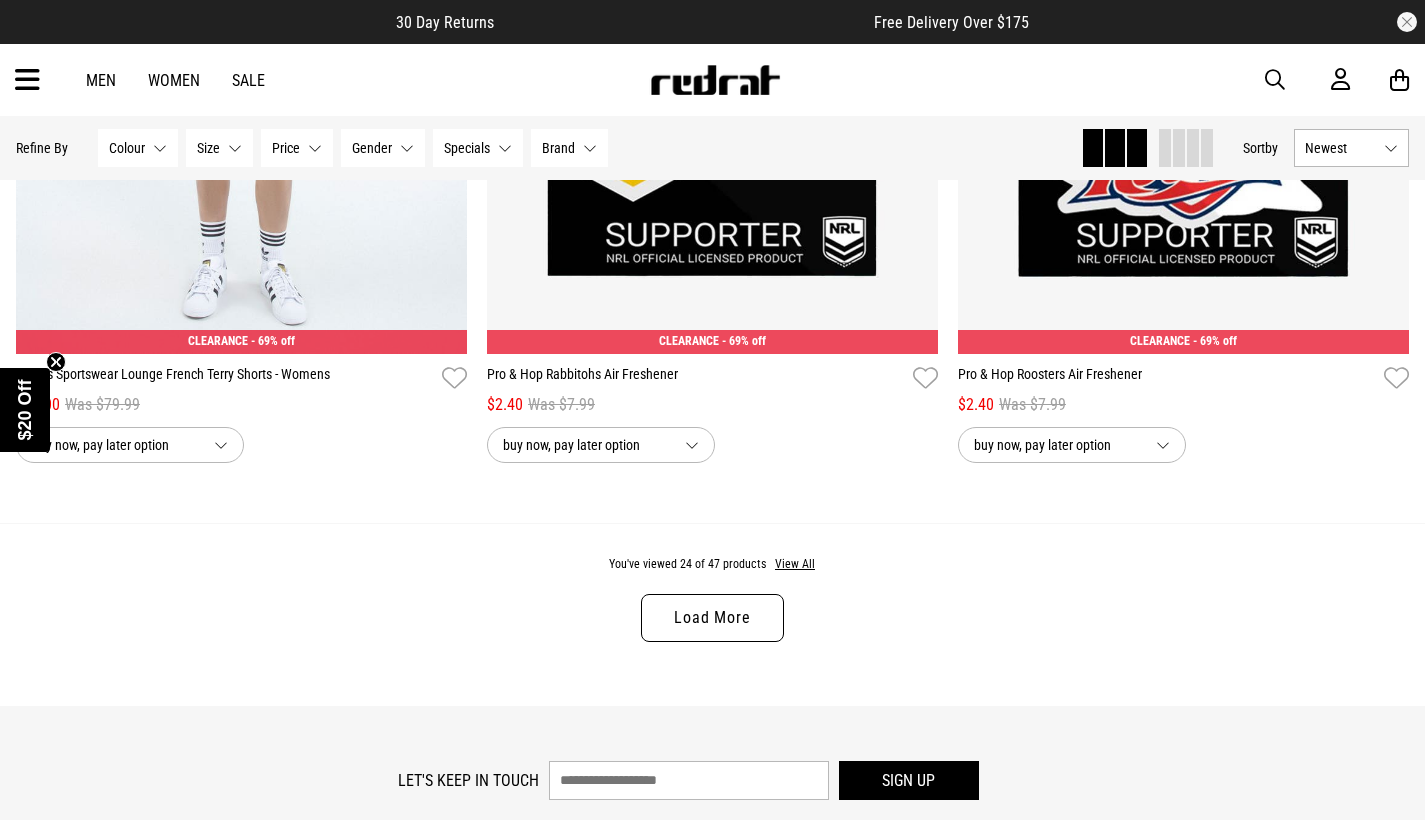 click on "Load More" at bounding box center [712, 618] 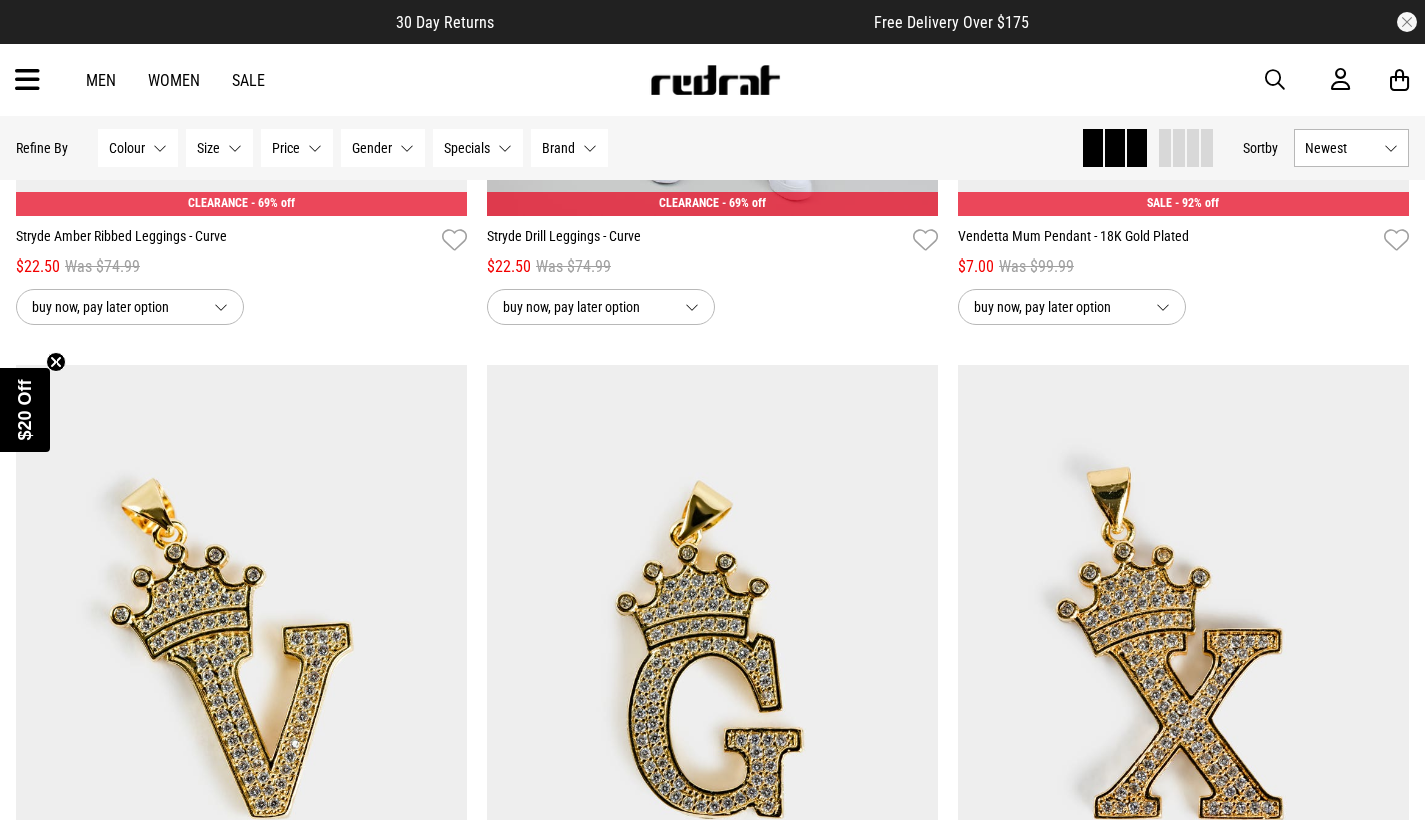 scroll, scrollTop: 6909, scrollLeft: 0, axis: vertical 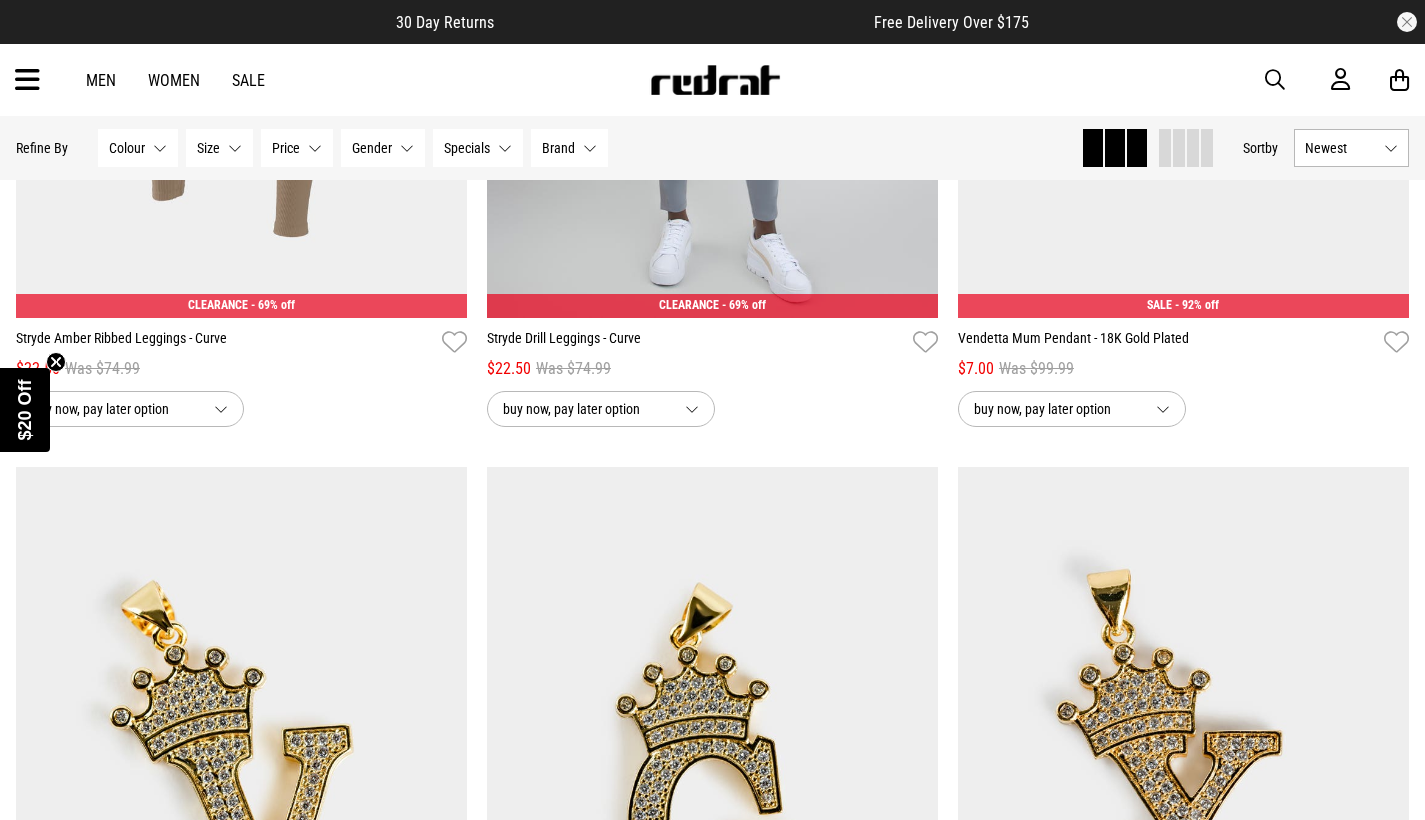 click on "Women" at bounding box center [174, 80] 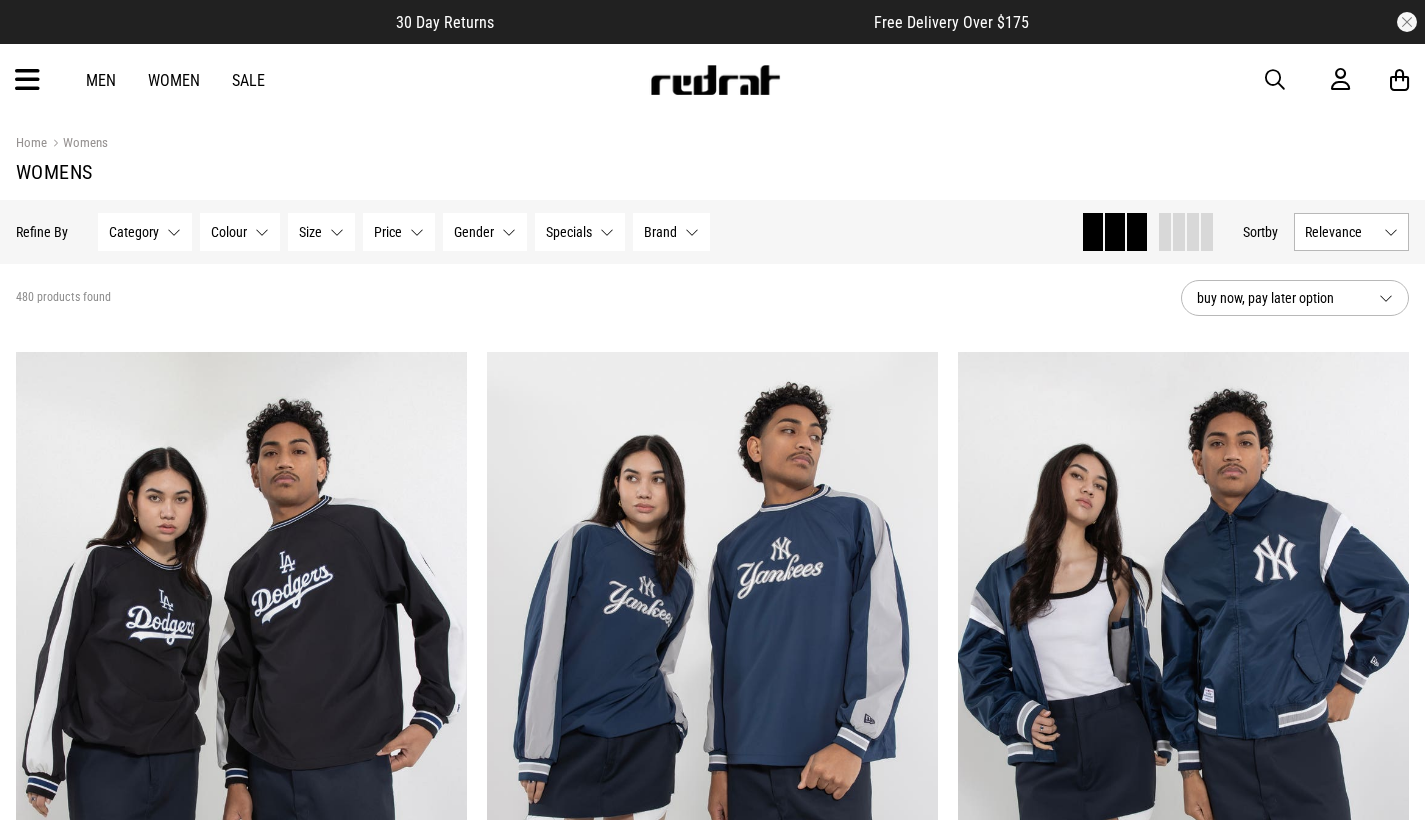 scroll, scrollTop: 0, scrollLeft: 0, axis: both 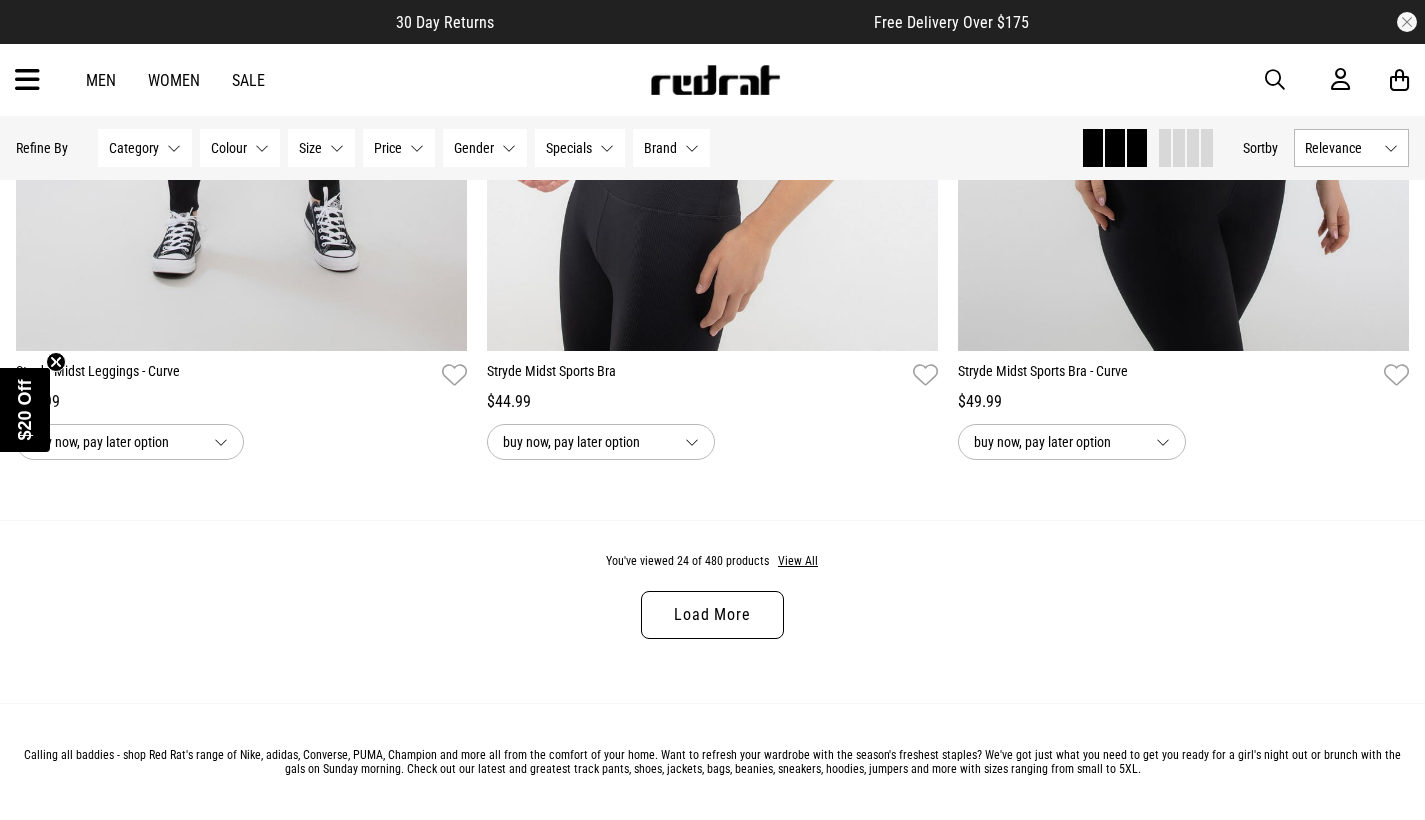 click on "Load More" at bounding box center (712, 615) 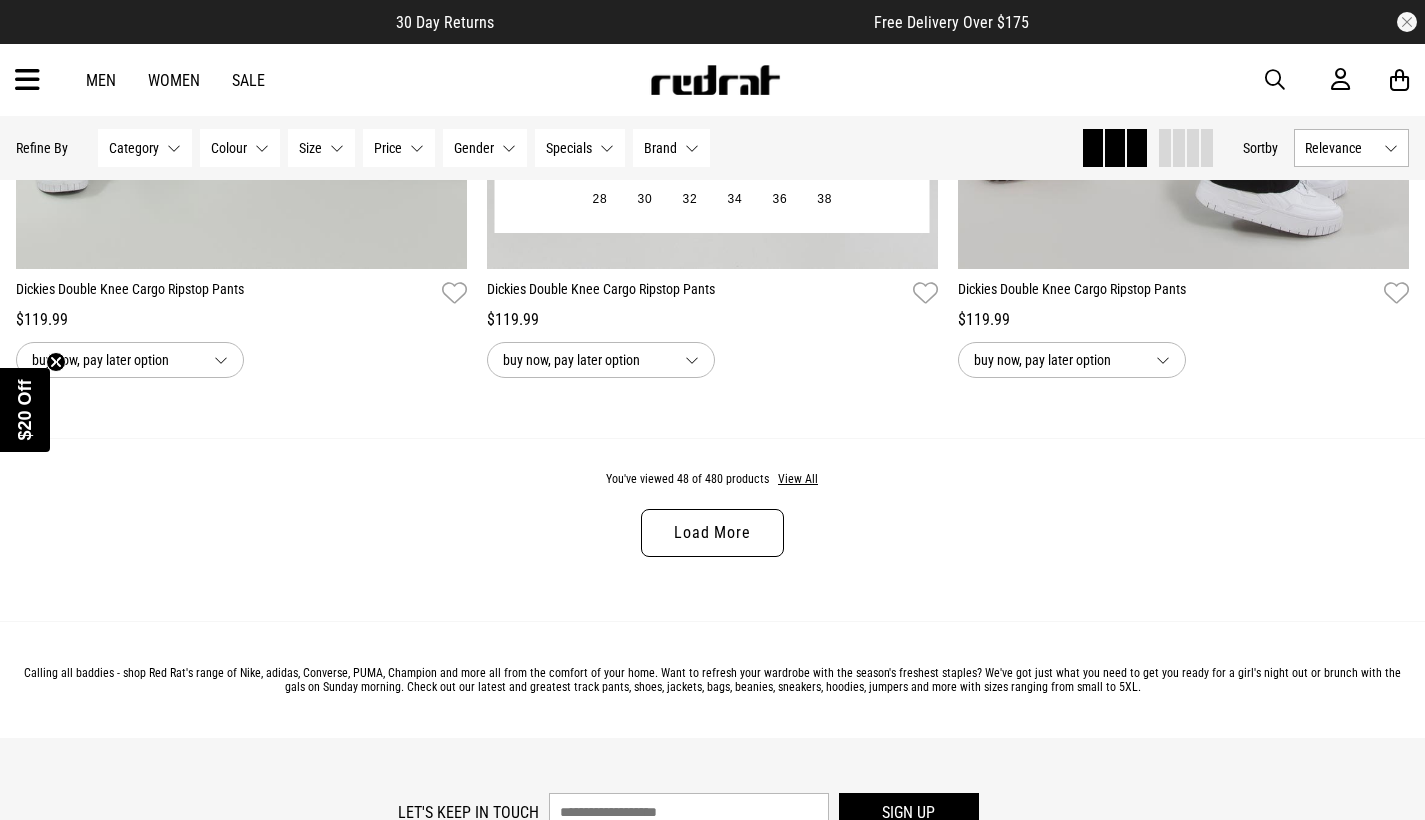 scroll, scrollTop: 12438, scrollLeft: 0, axis: vertical 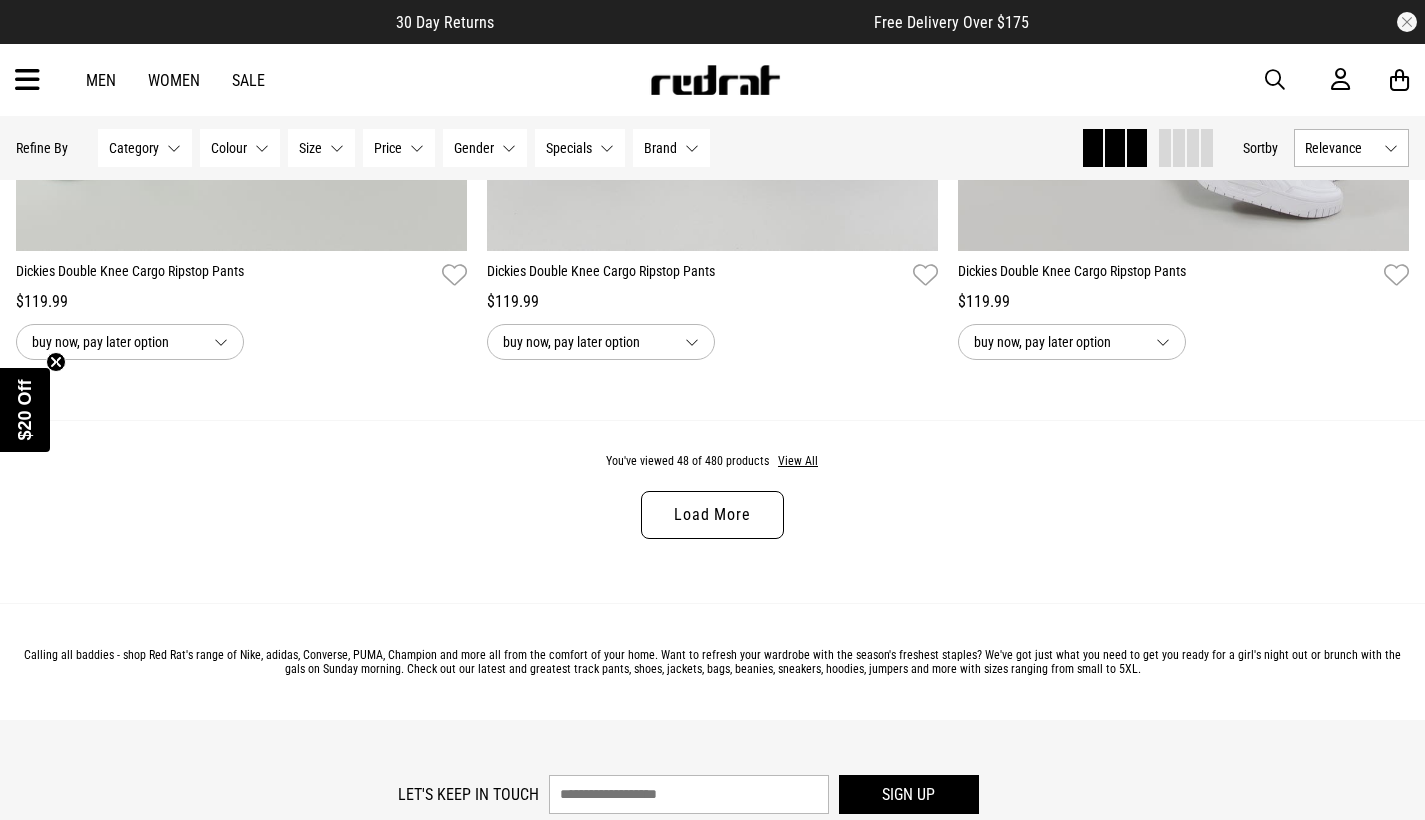 click on "Load More" at bounding box center (712, 515) 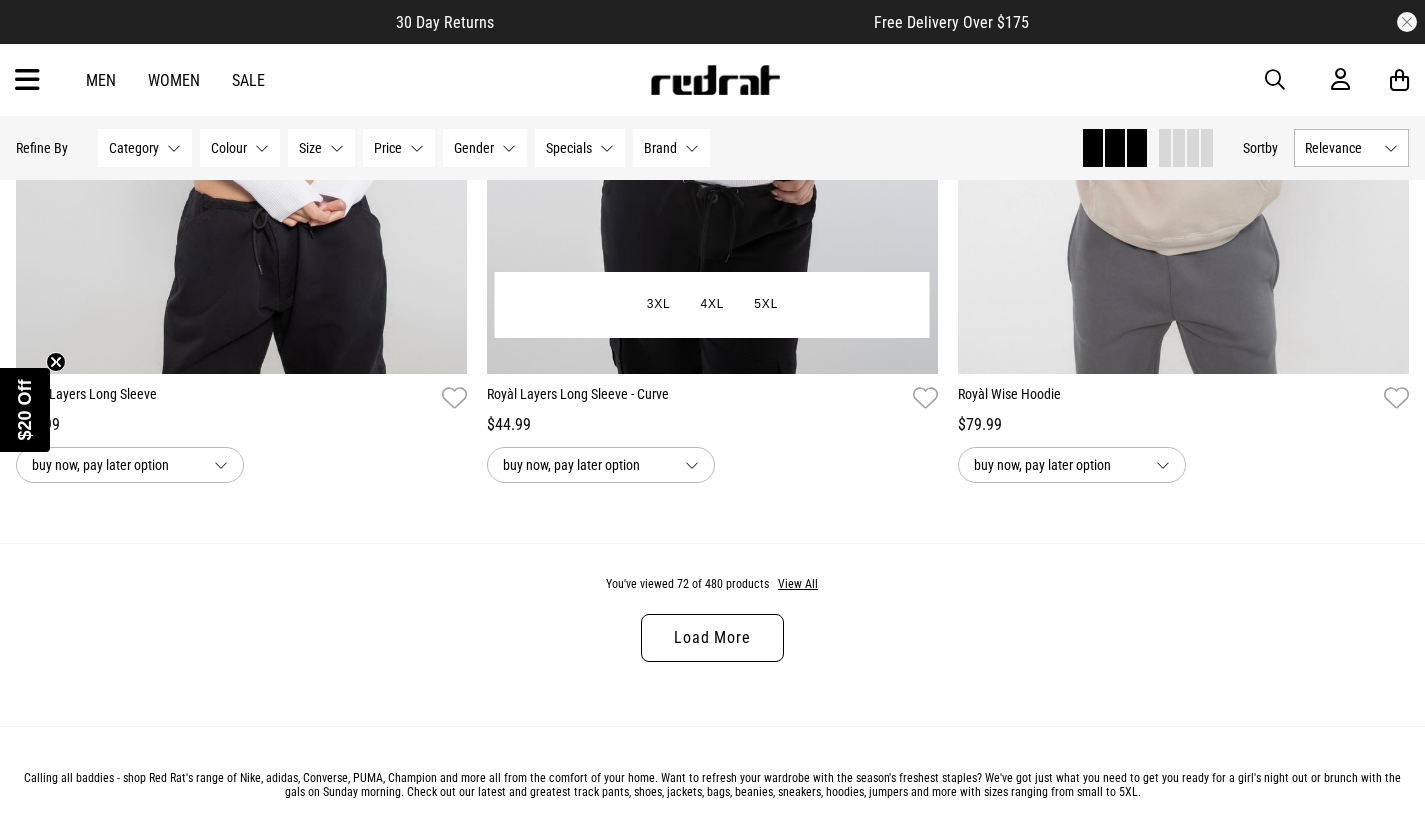 scroll, scrollTop: 18560, scrollLeft: 0, axis: vertical 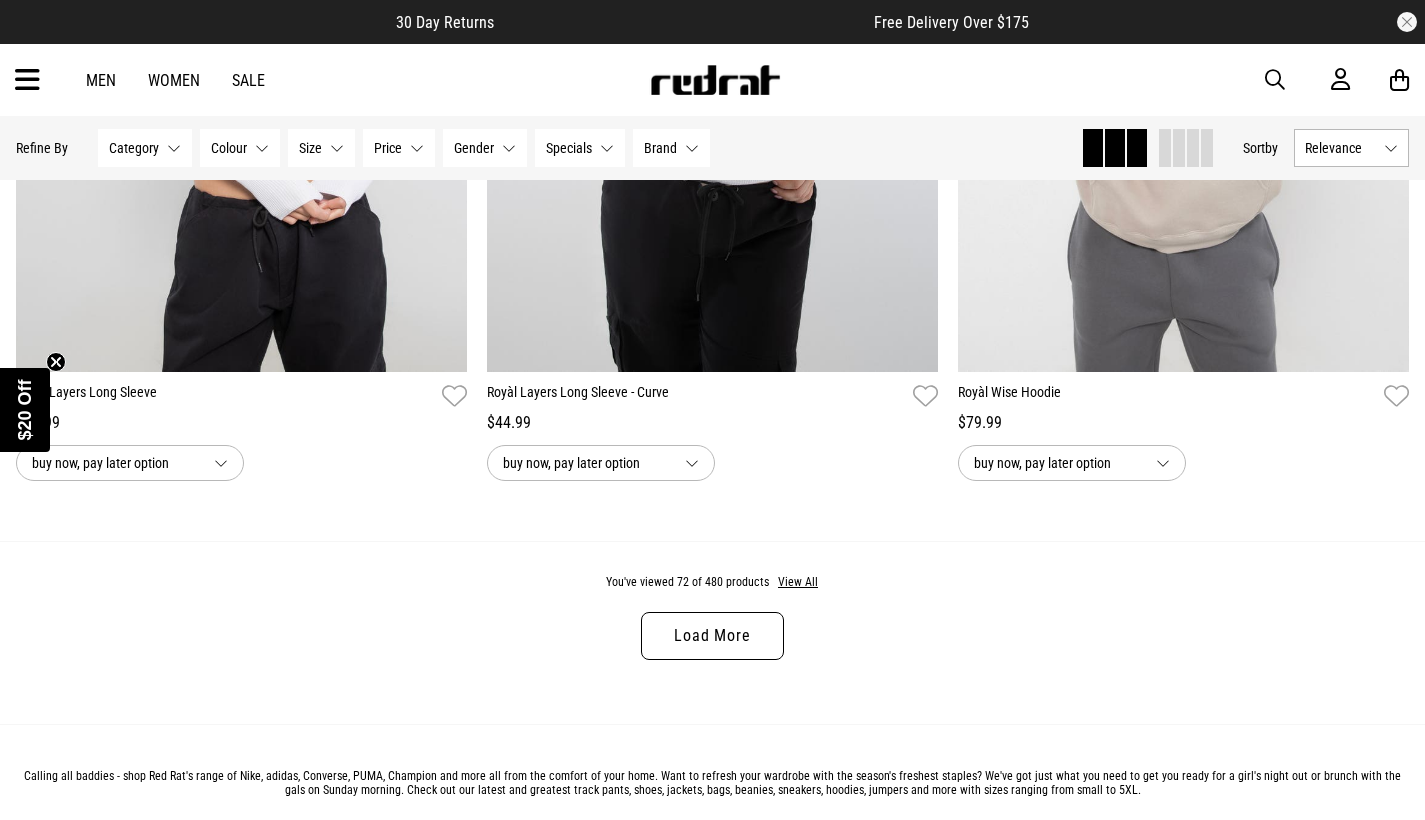 click on "Load More" at bounding box center (712, 636) 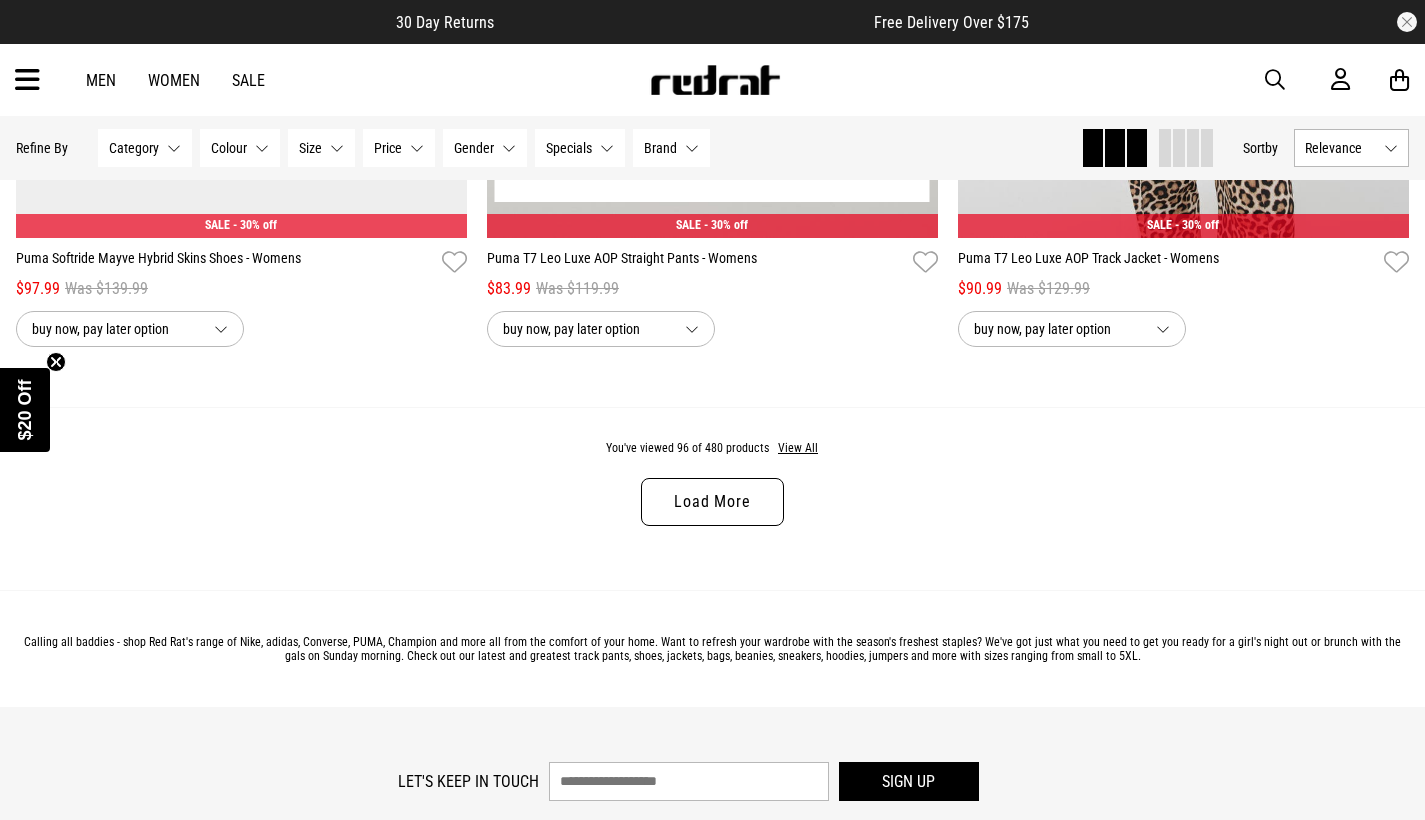 scroll, scrollTop: 24937, scrollLeft: 0, axis: vertical 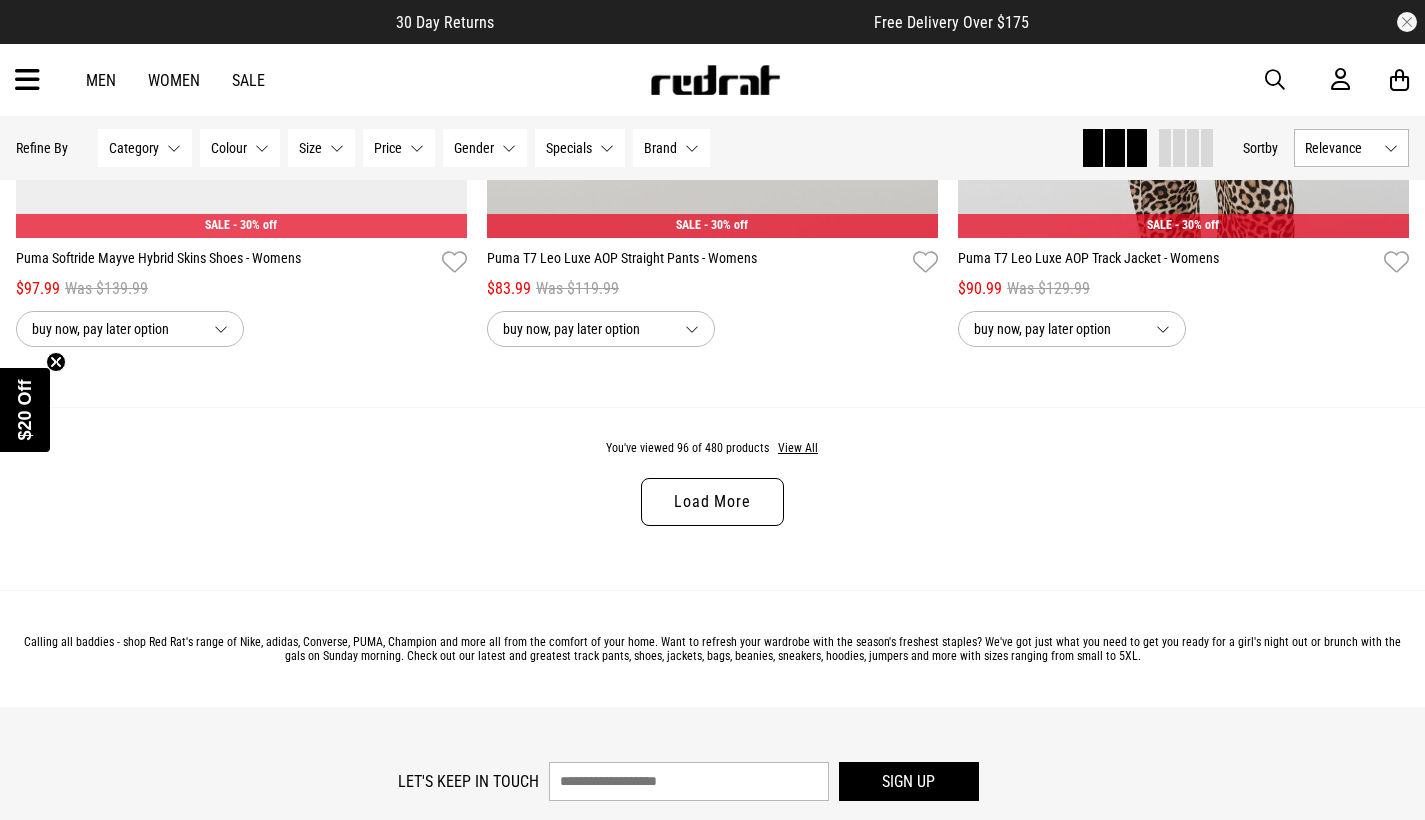 click on "Load More" at bounding box center (712, 502) 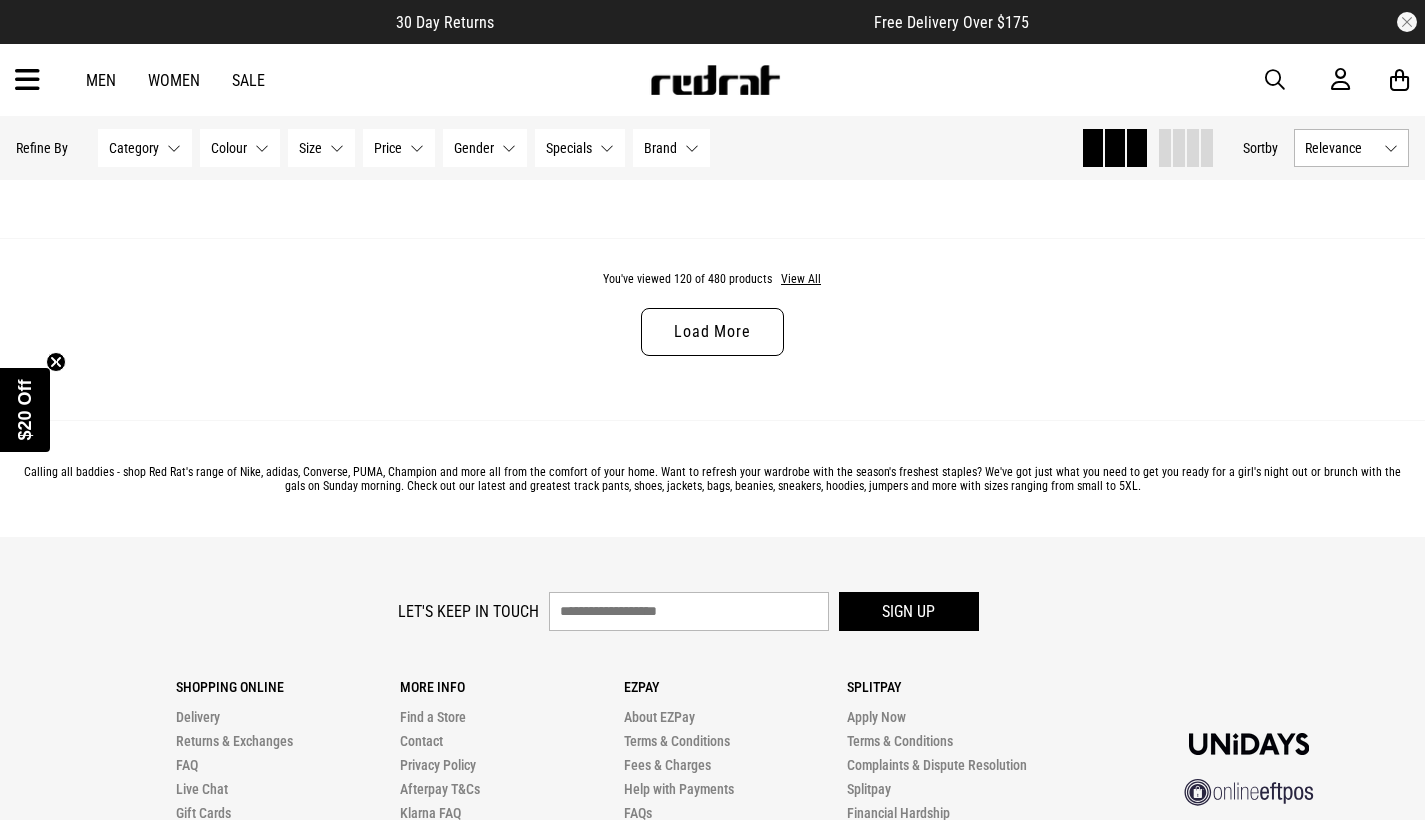 scroll, scrollTop: 31355, scrollLeft: 0, axis: vertical 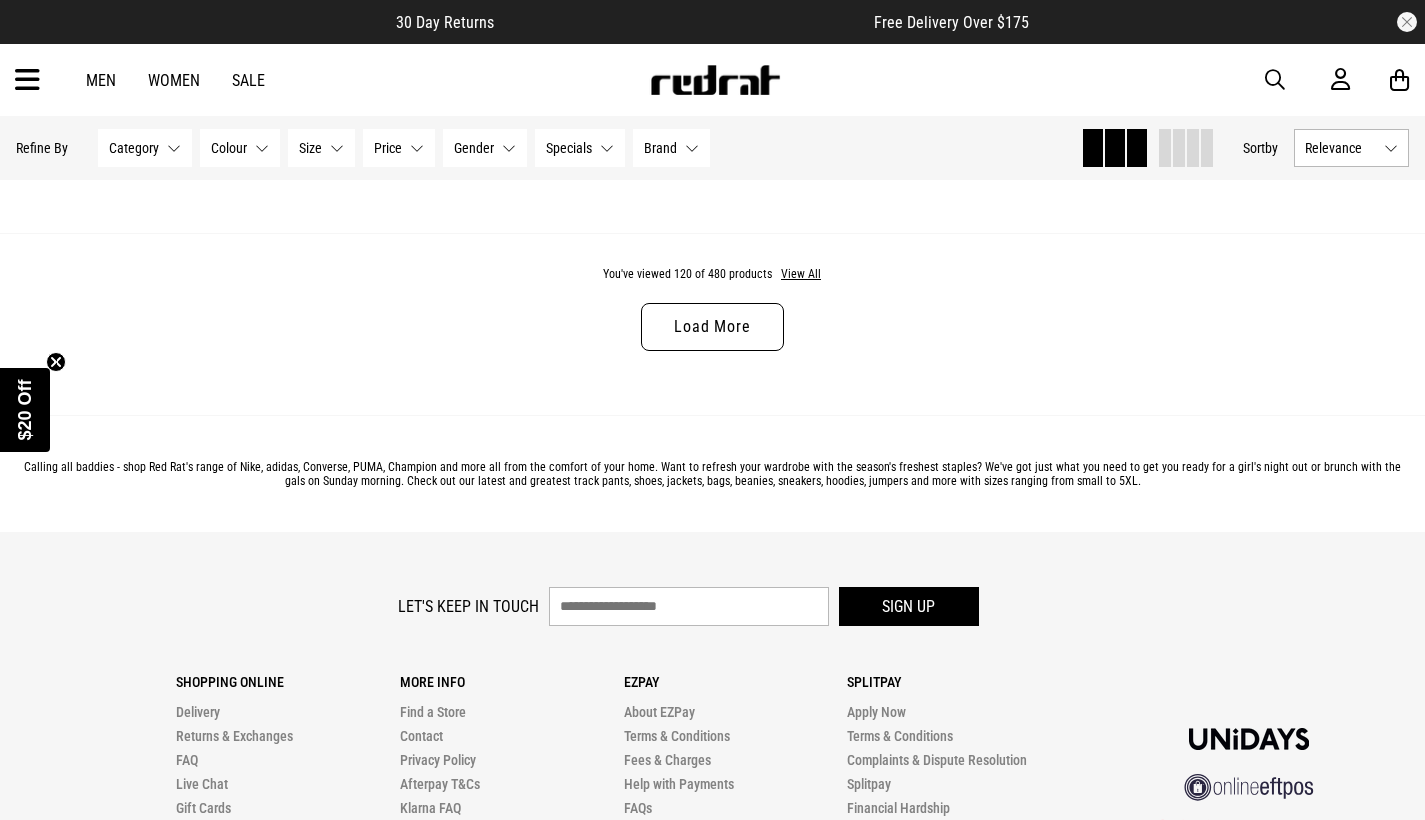 click on "Sale" at bounding box center (248, 80) 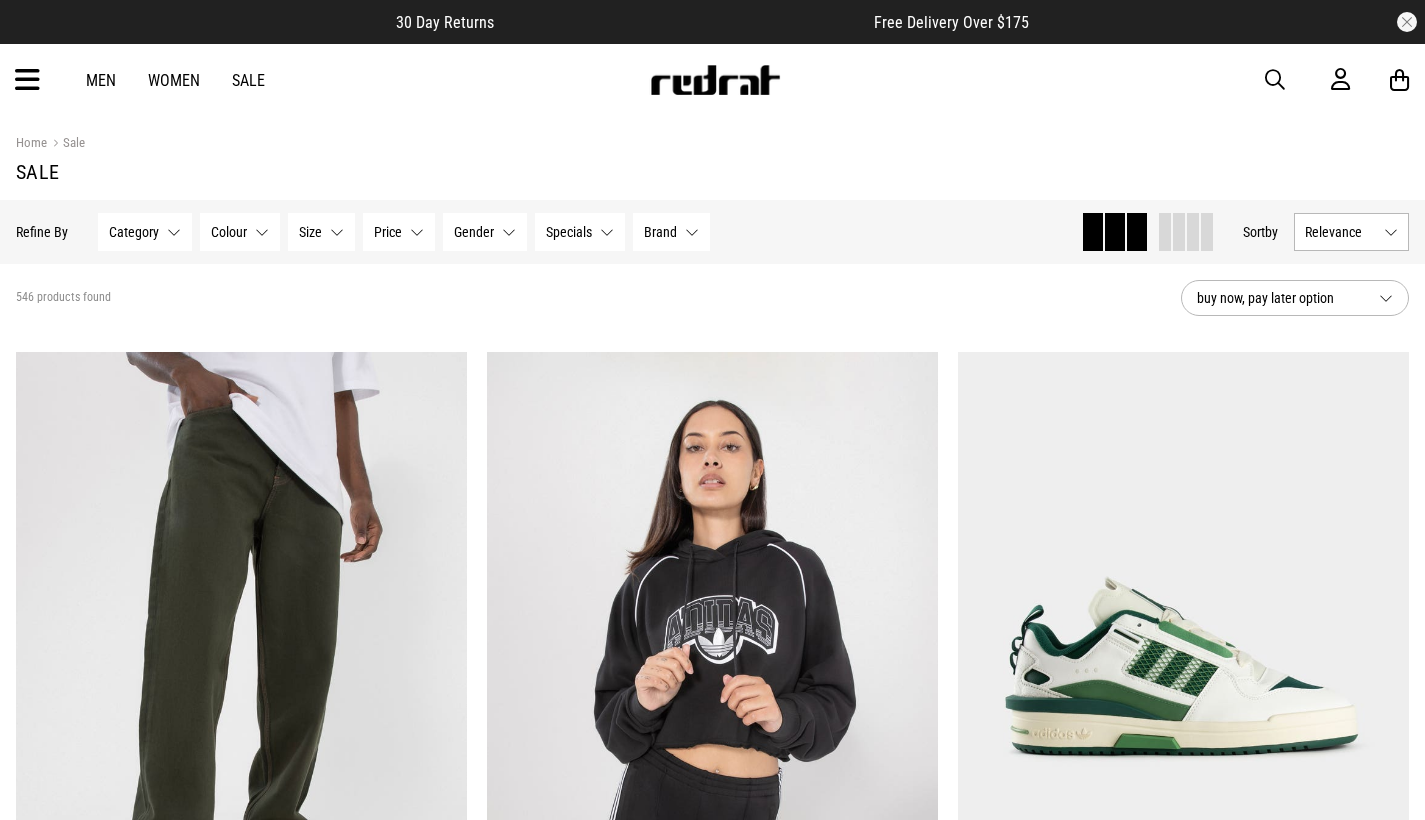 scroll, scrollTop: 0, scrollLeft: 0, axis: both 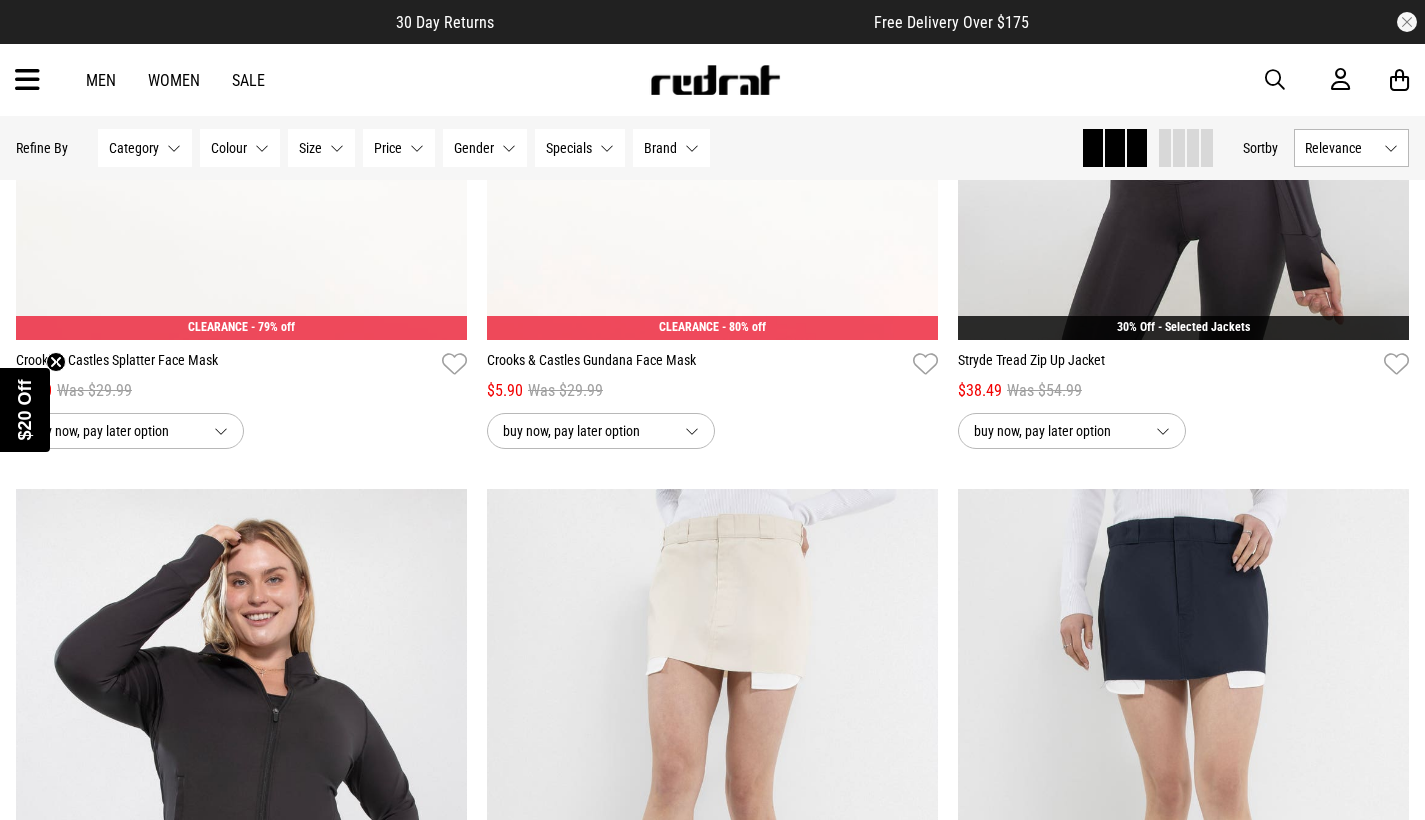 click at bounding box center (27, 80) 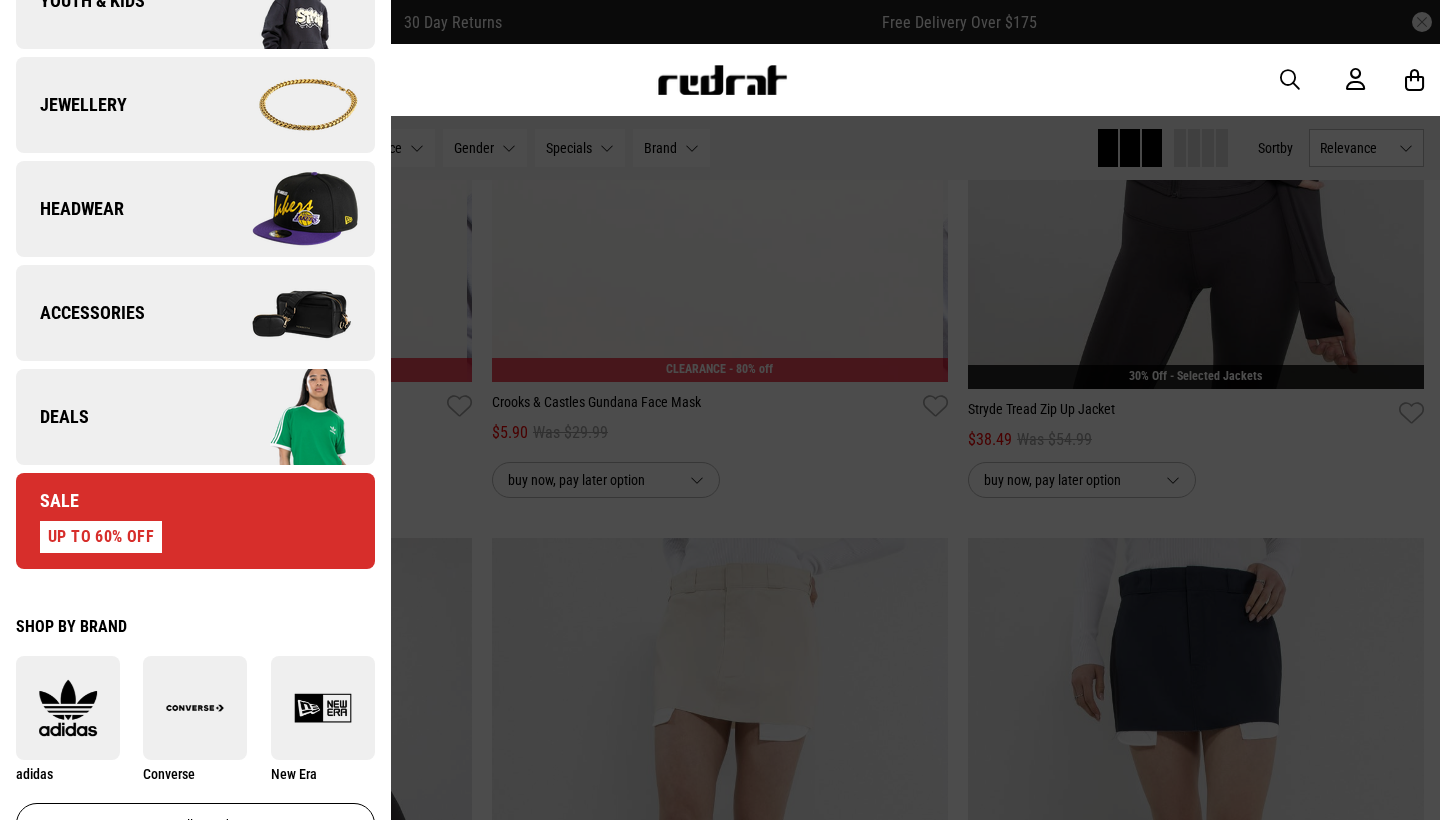 scroll, scrollTop: 574, scrollLeft: 0, axis: vertical 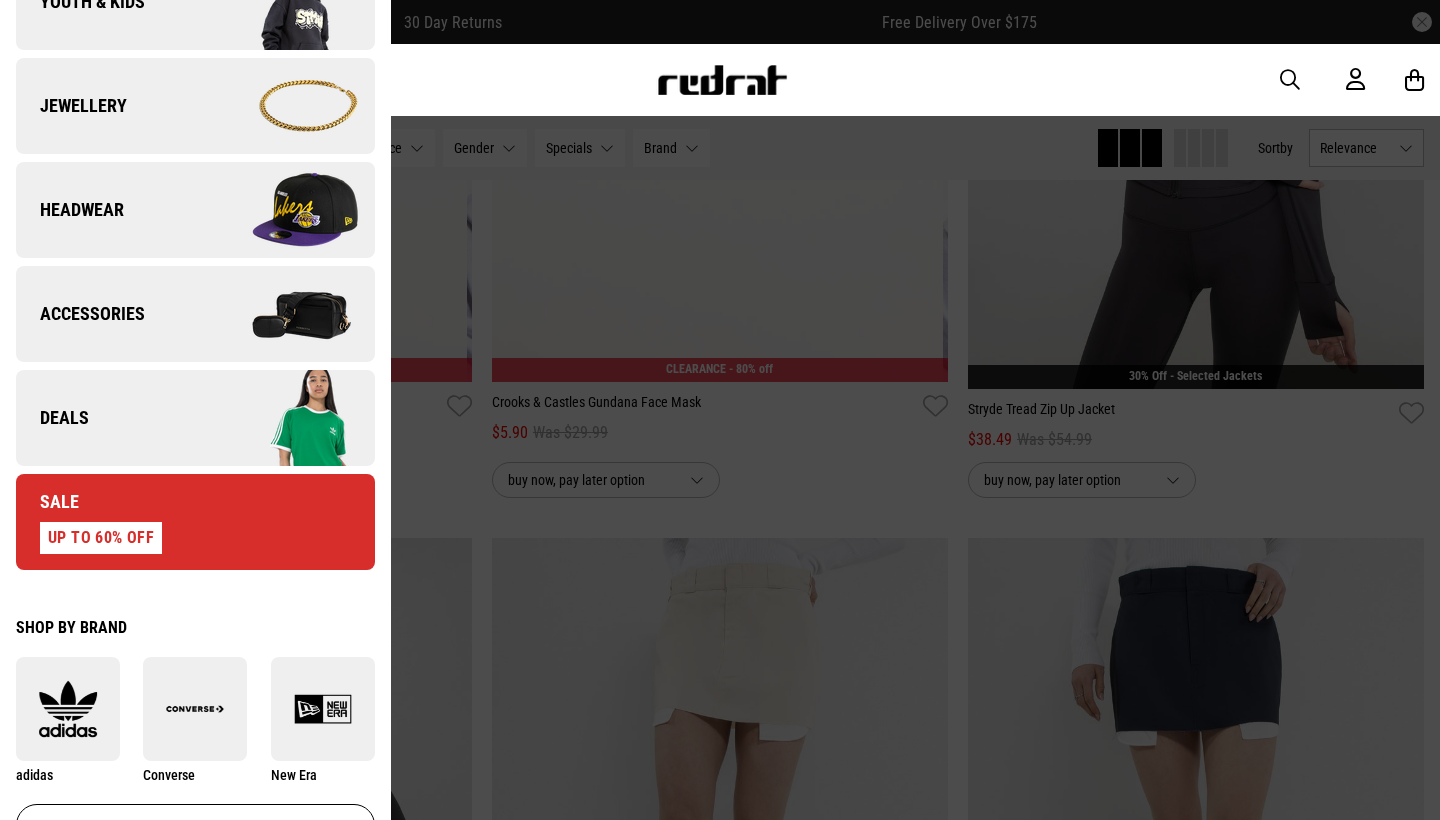click at bounding box center [284, 418] 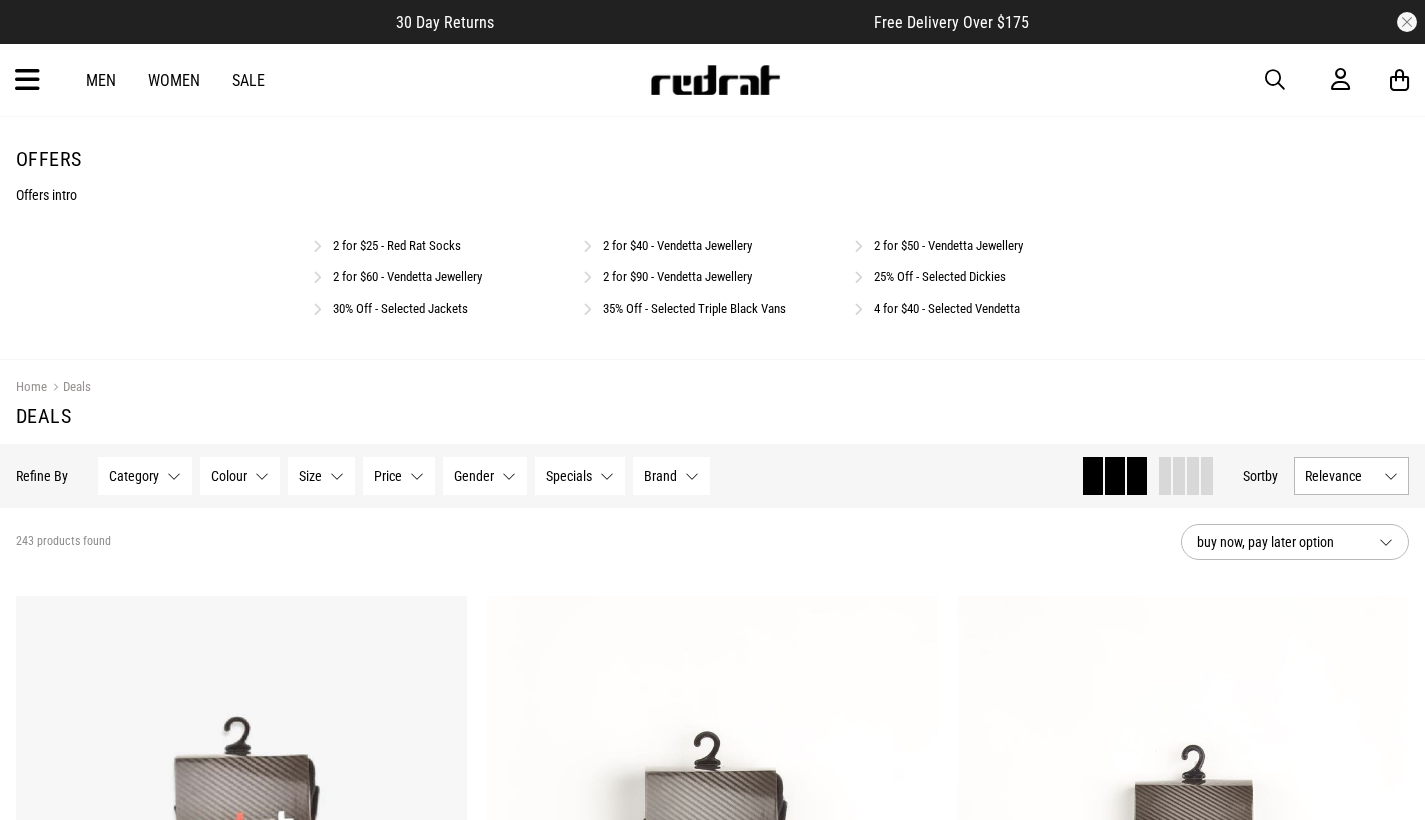scroll, scrollTop: 0, scrollLeft: 0, axis: both 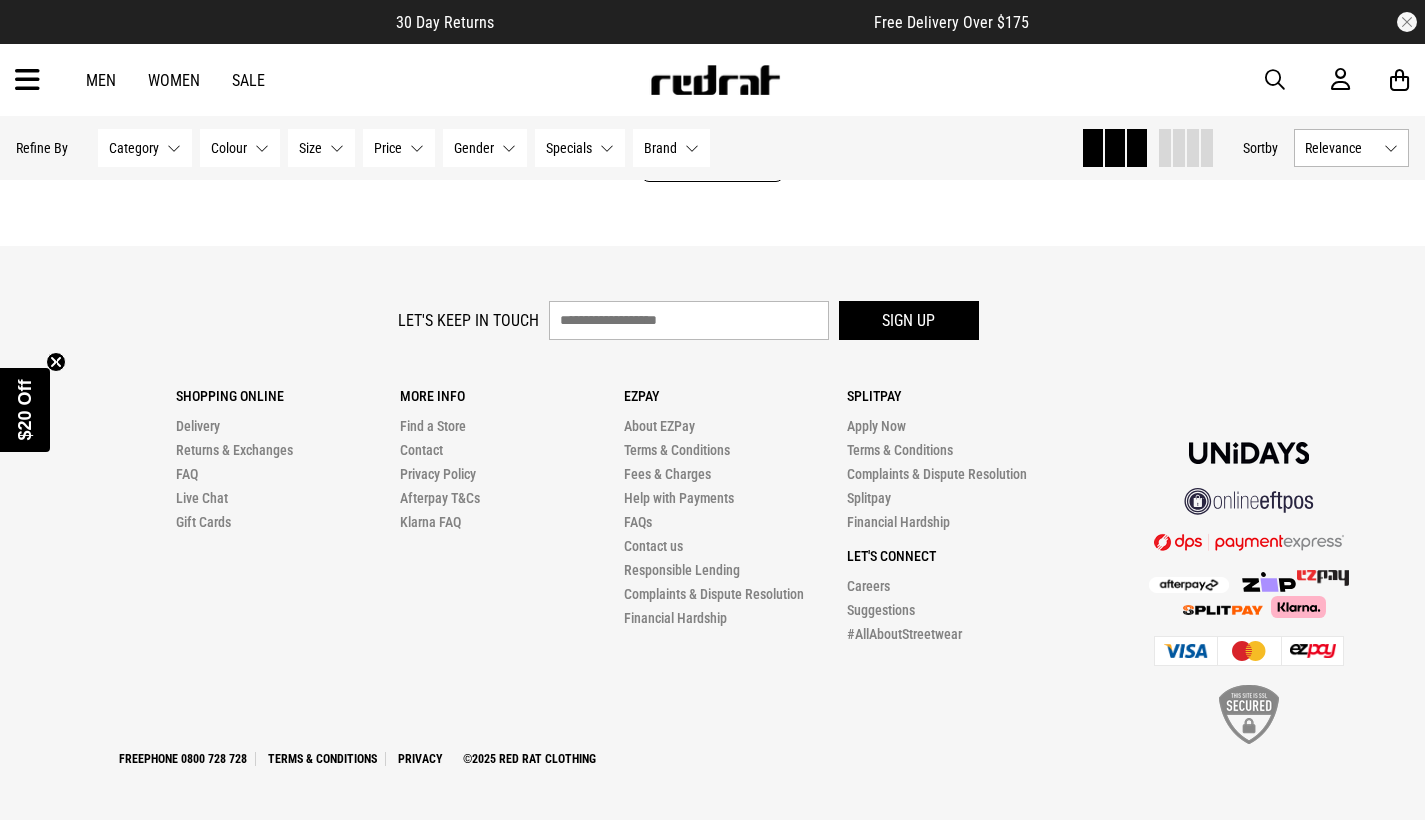 click on "Men   Women   Sale     Sign in     New       Back         Footwear       Back         Mens       Back         Womens       Back         Youth & Kids       Back         Jewellery       Back         Headwear       Back         Accessories       Back         Deals       Back         Sale   UP TO 60% OFF
Shop by Brand
adidas
Converse
New Era
See all brands     Gift Cards   Find a Store   Delivery   Returns & Exchanges   FAQ   Contact Us
Payment Options Only at Red Rat
Let's keep in touch
Back" at bounding box center (712, 80) 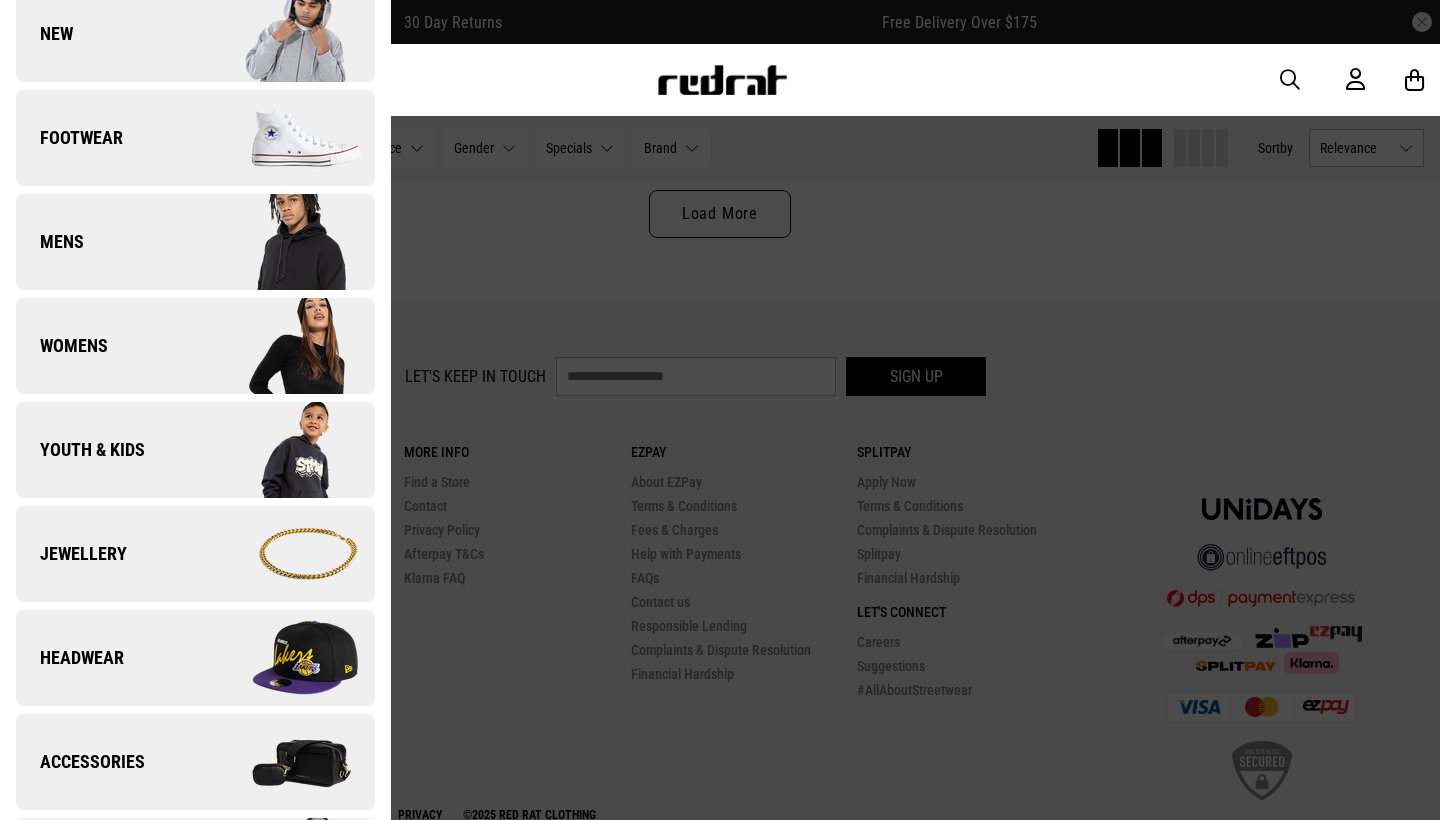 scroll, scrollTop: 115, scrollLeft: 0, axis: vertical 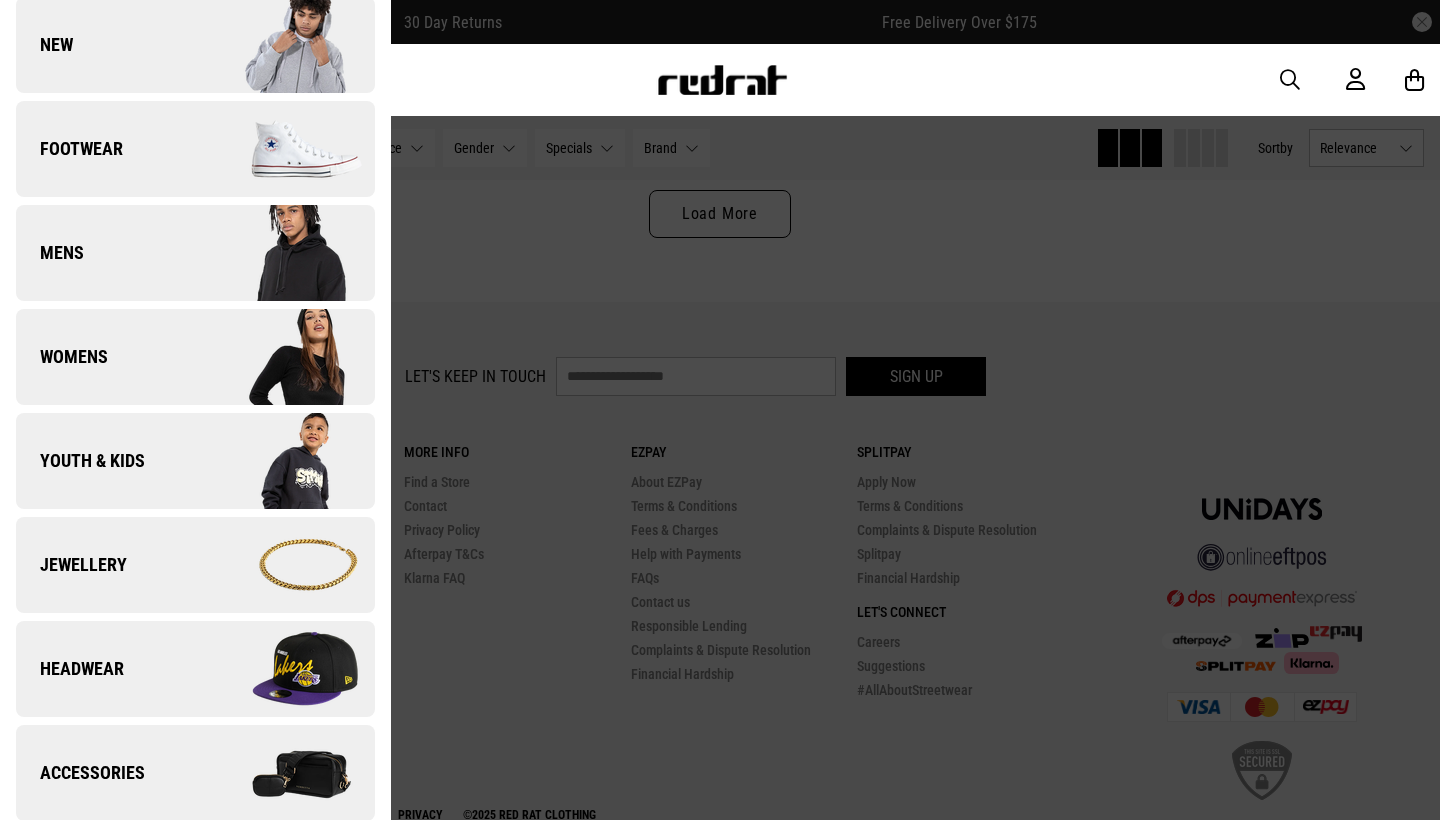 click on "Womens" at bounding box center (195, 357) 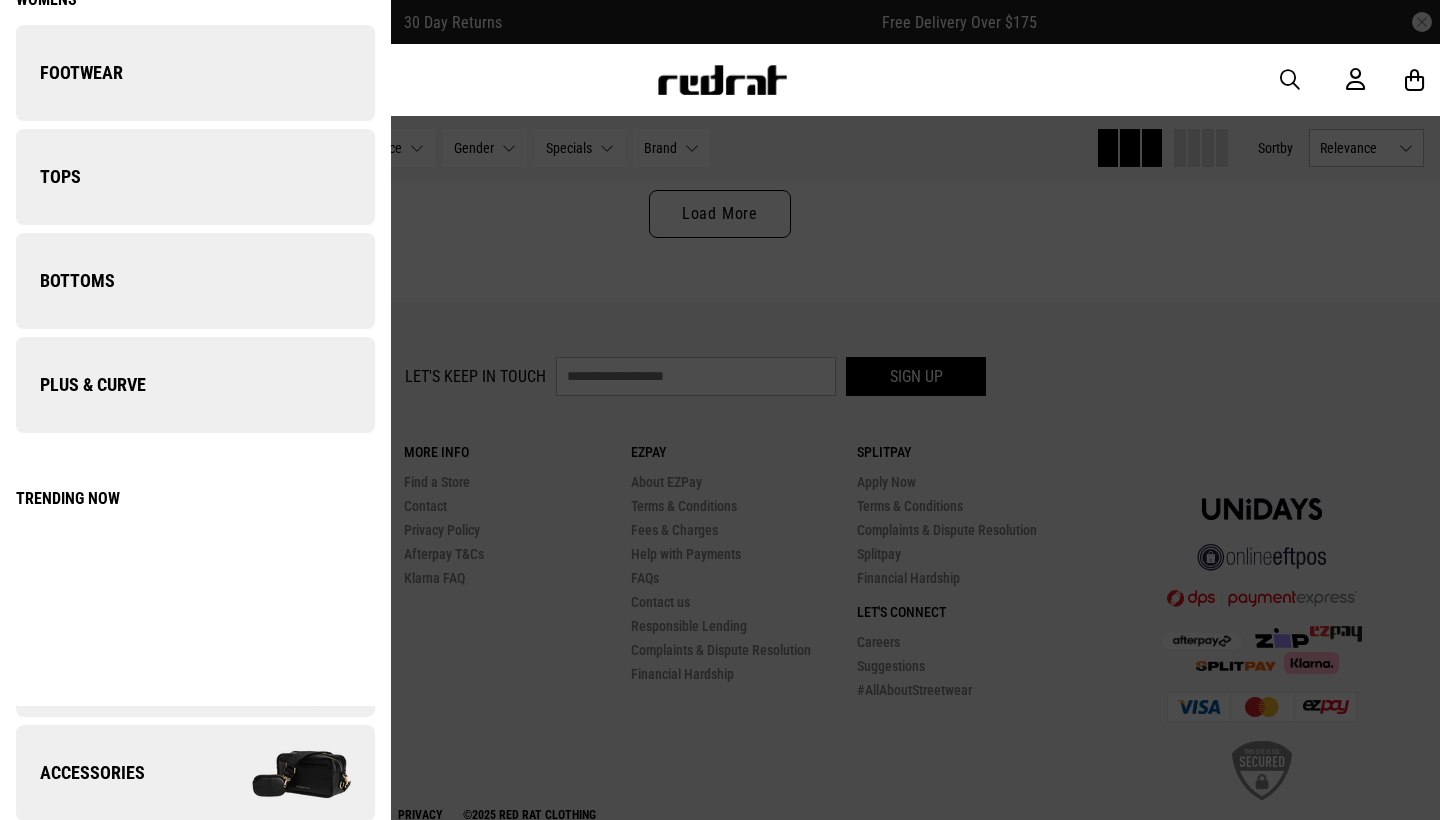 scroll, scrollTop: 0, scrollLeft: 0, axis: both 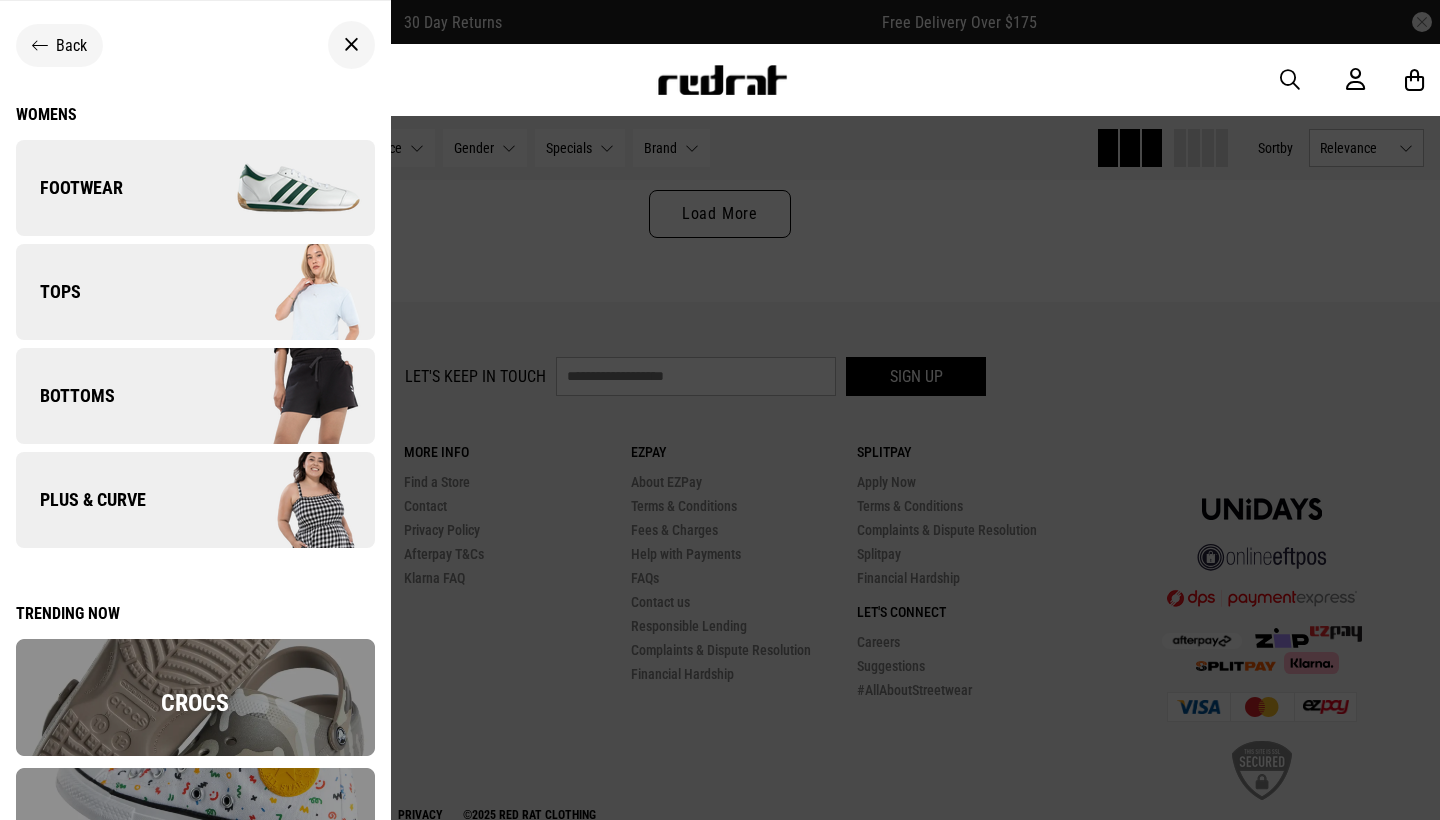 click at bounding box center [284, 292] 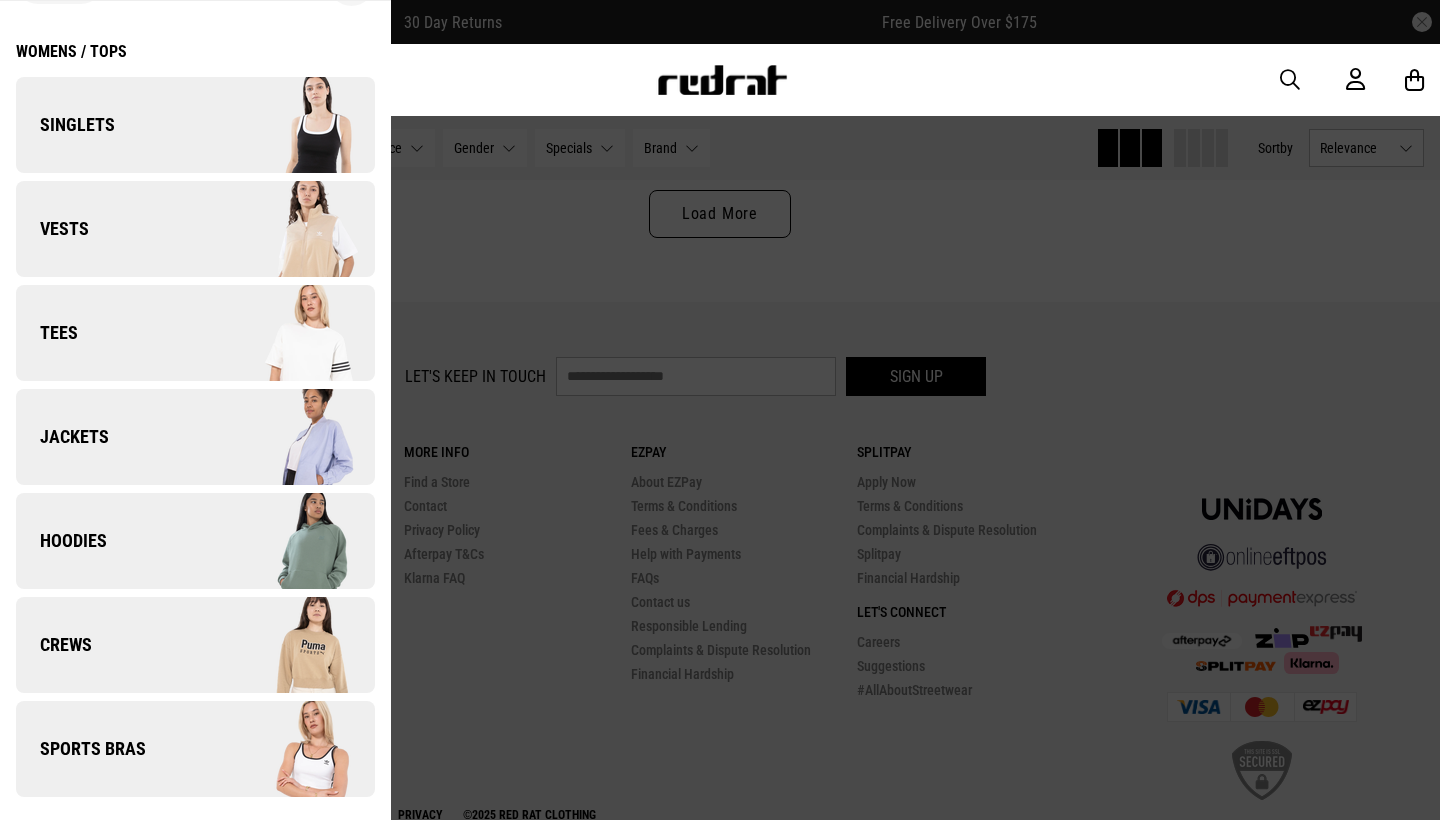 scroll, scrollTop: 63, scrollLeft: 0, axis: vertical 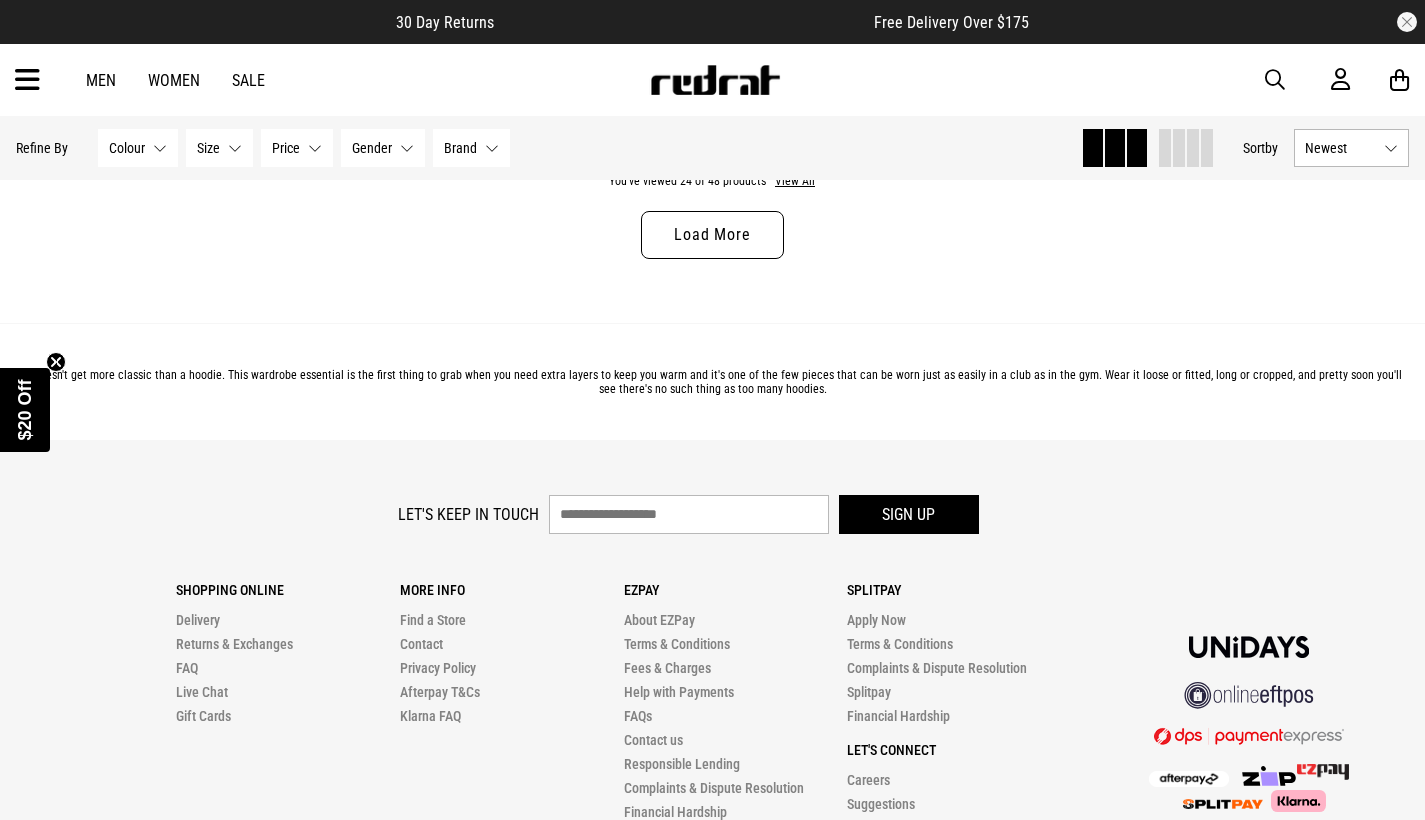 click on "Load More" at bounding box center (712, 235) 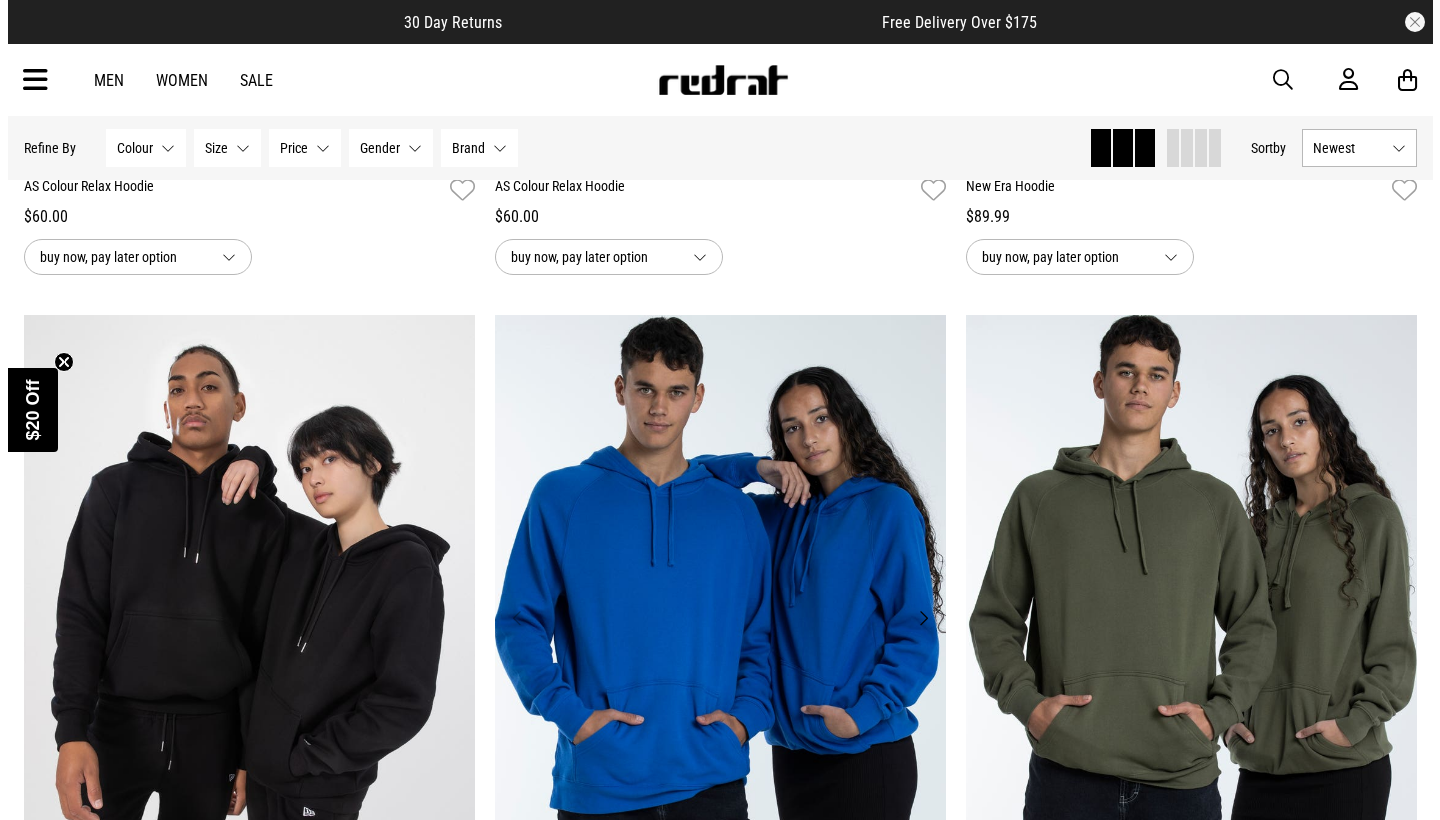 scroll, scrollTop: 11744, scrollLeft: 0, axis: vertical 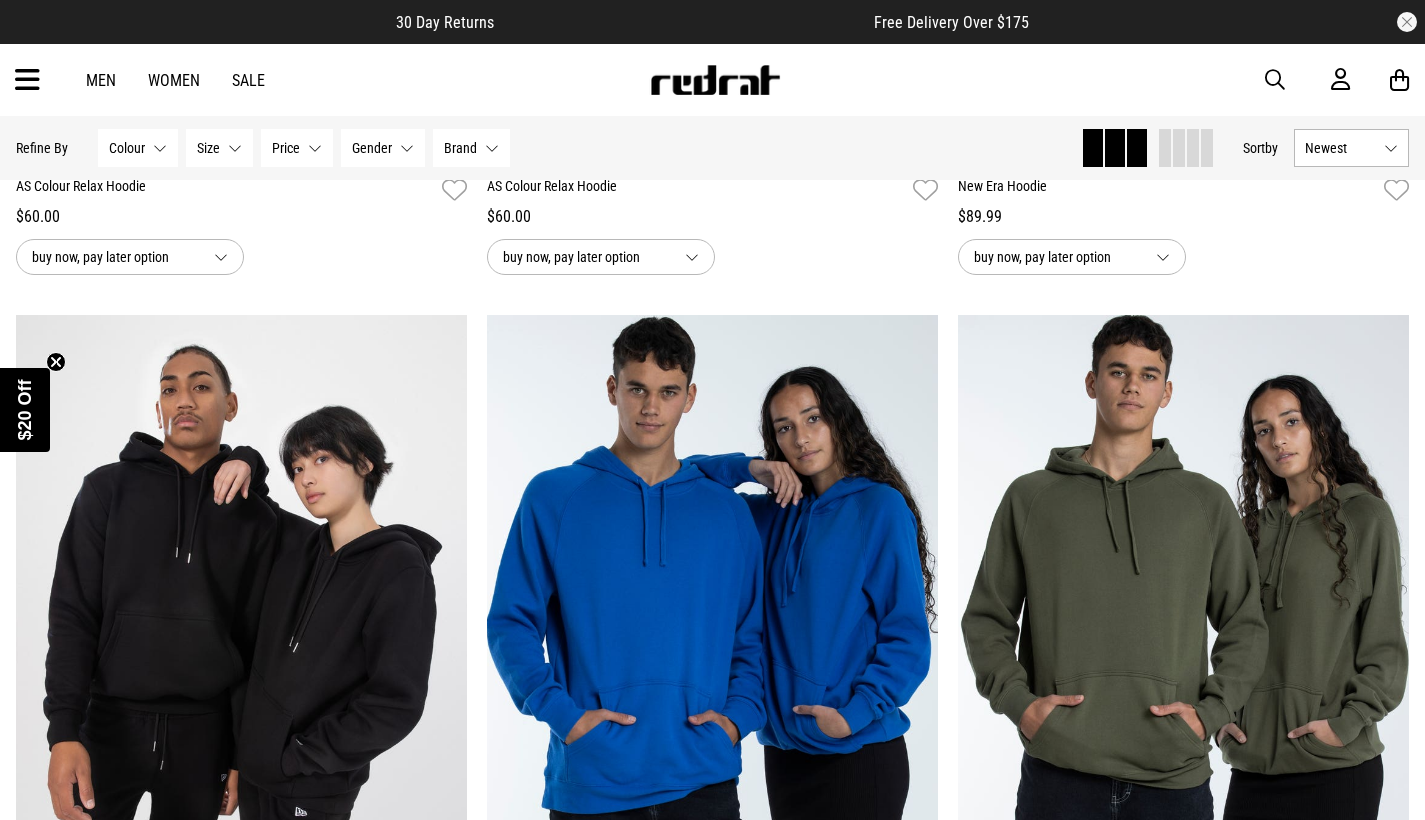 click on "Men   Women   Sale     Sign in     New       Back         Footwear       Back         Mens       Back         Womens       Back         Youth & Kids       Back         Jewellery       Back         Headwear       Back         Accessories       Back         Deals       Back         Sale   UP TO 60% OFF
Shop by Brand
adidas
Converse
New Era
See all brands     Gift Cards   Find a Store   Delivery   Returns & Exchanges   FAQ   Contact Us
Payment Options Only at Red Rat
Let's keep in touch
Back" at bounding box center [712, 80] 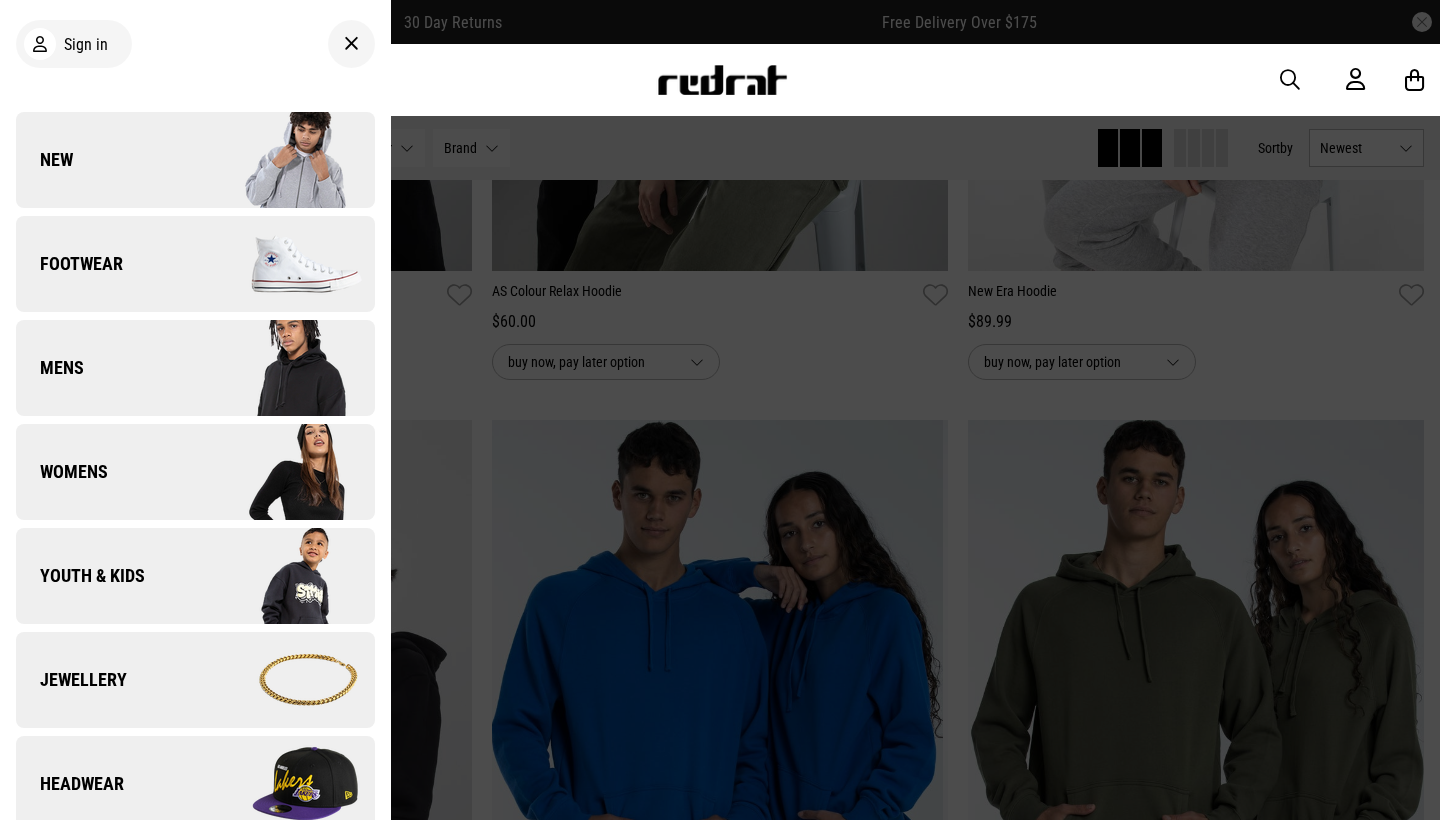 click on "Womens" at bounding box center [195, 472] 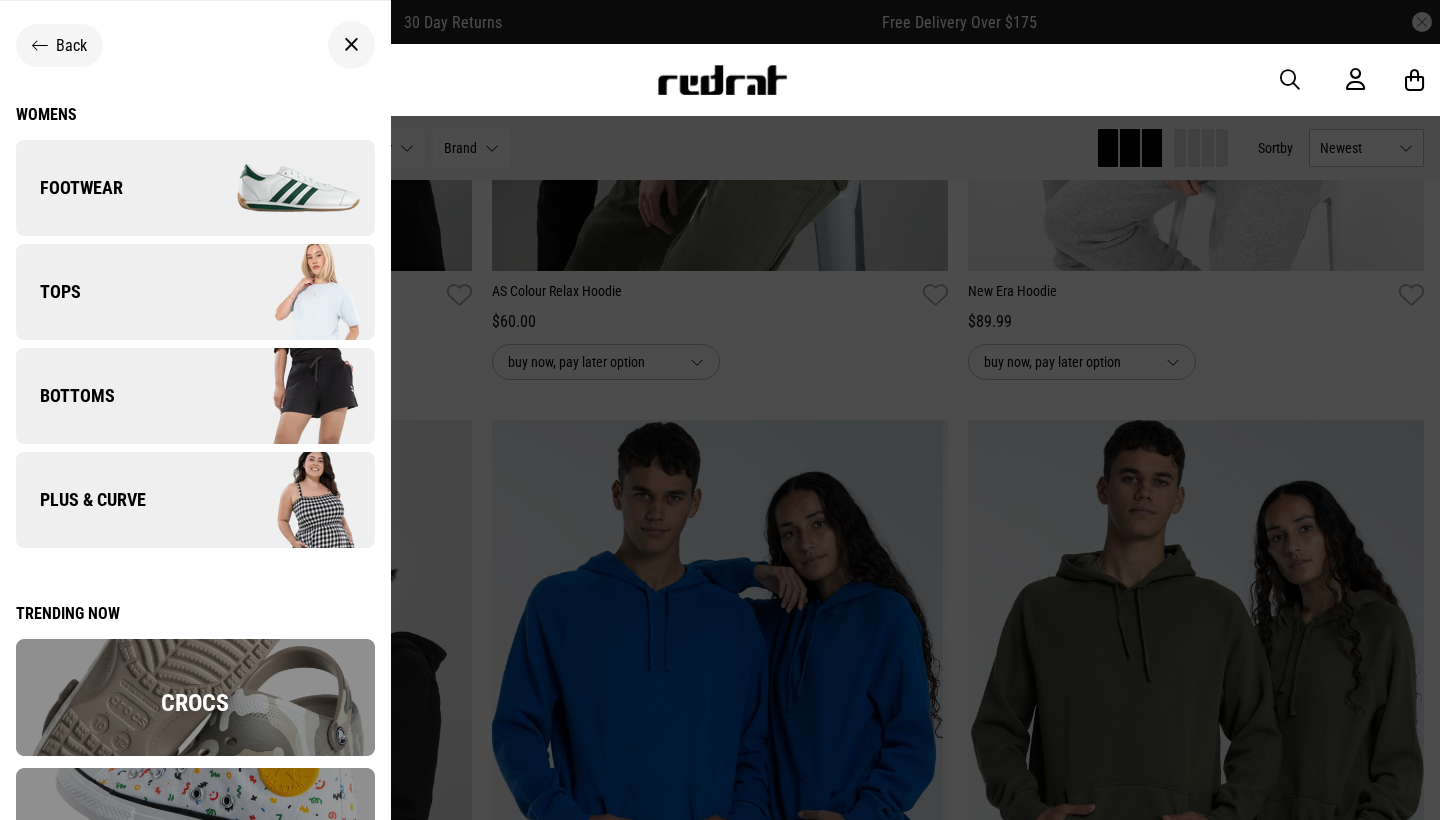 click at bounding box center [284, 292] 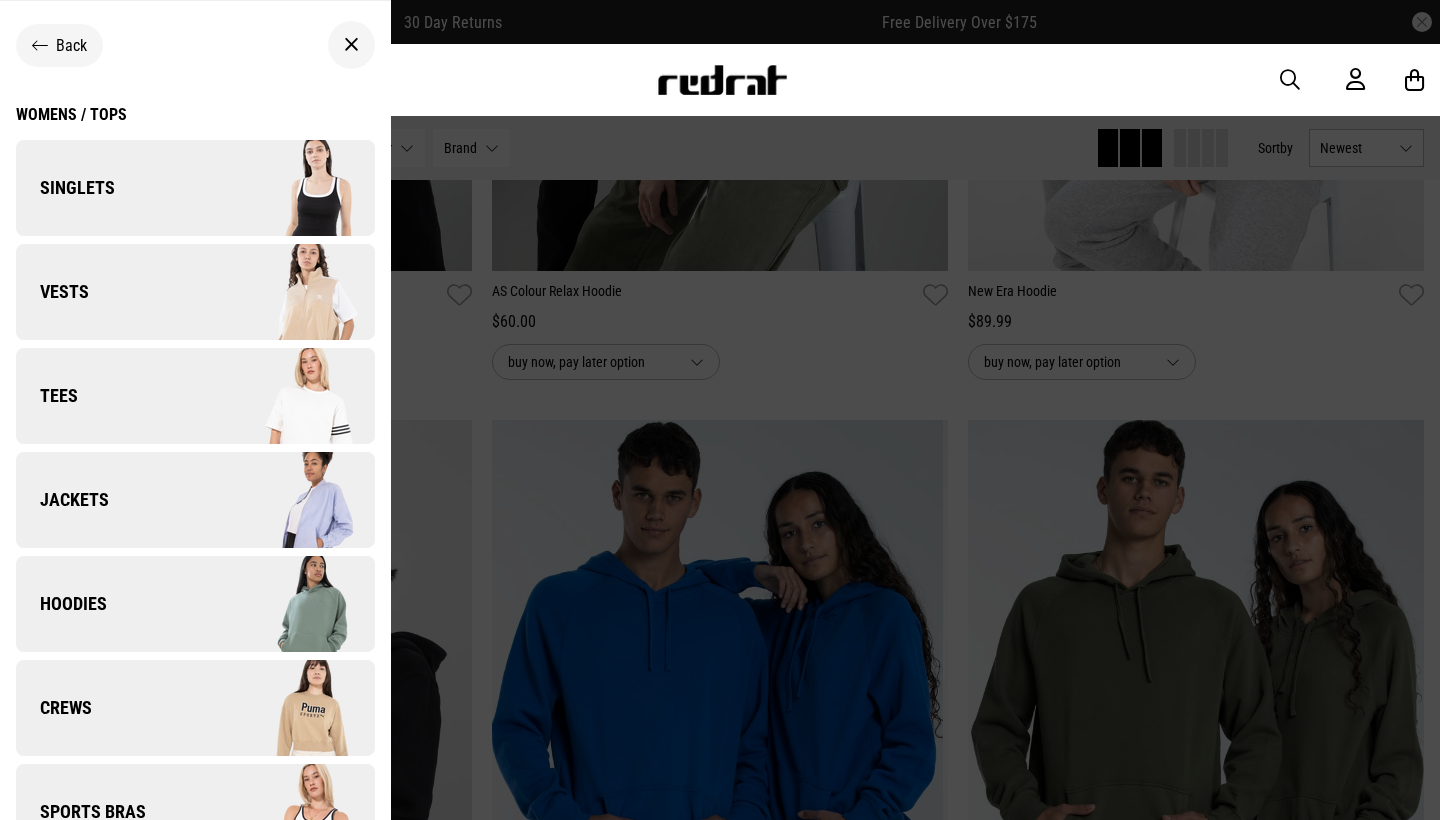 scroll, scrollTop: 63, scrollLeft: 0, axis: vertical 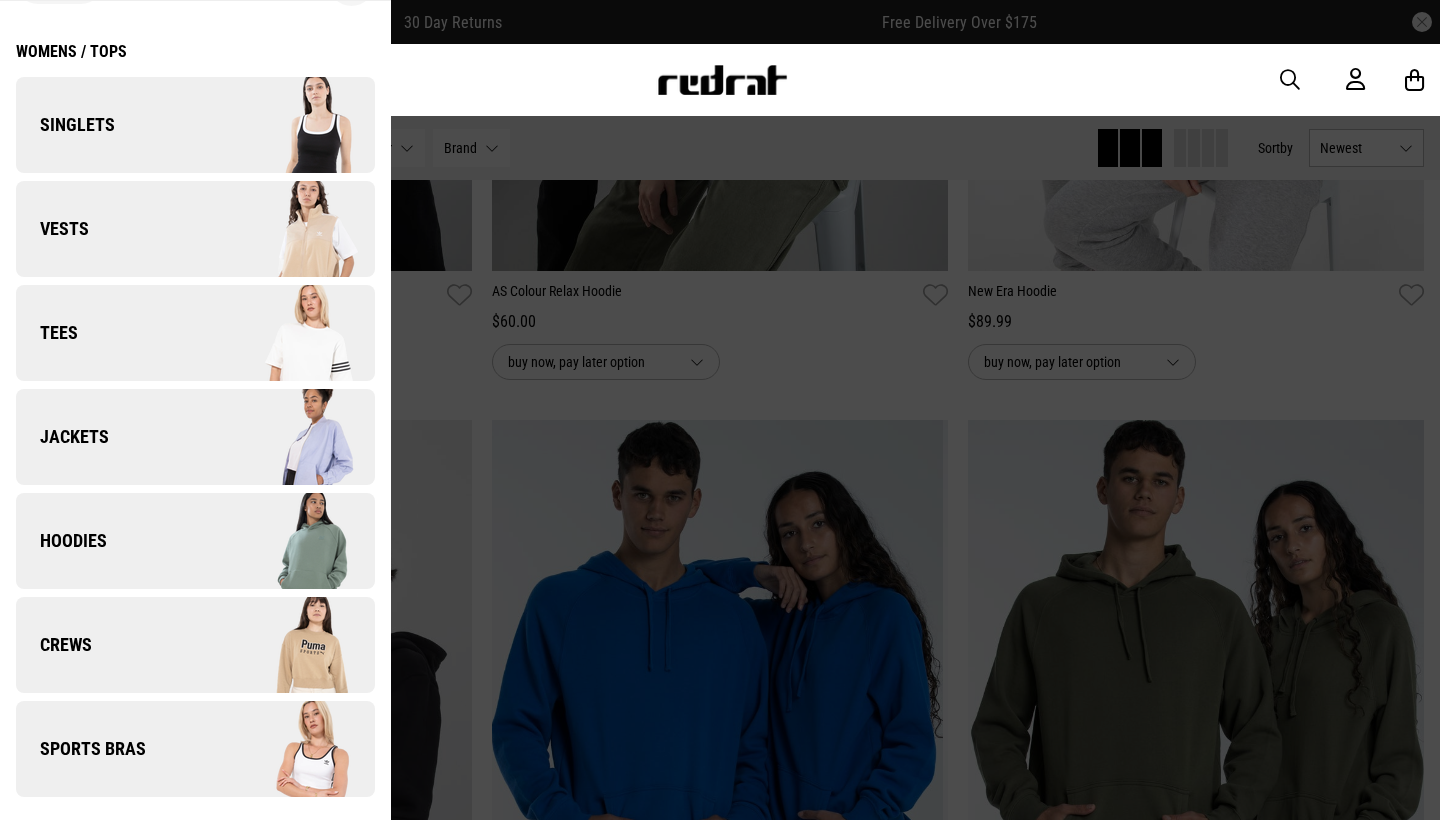 click at bounding box center [284, 437] 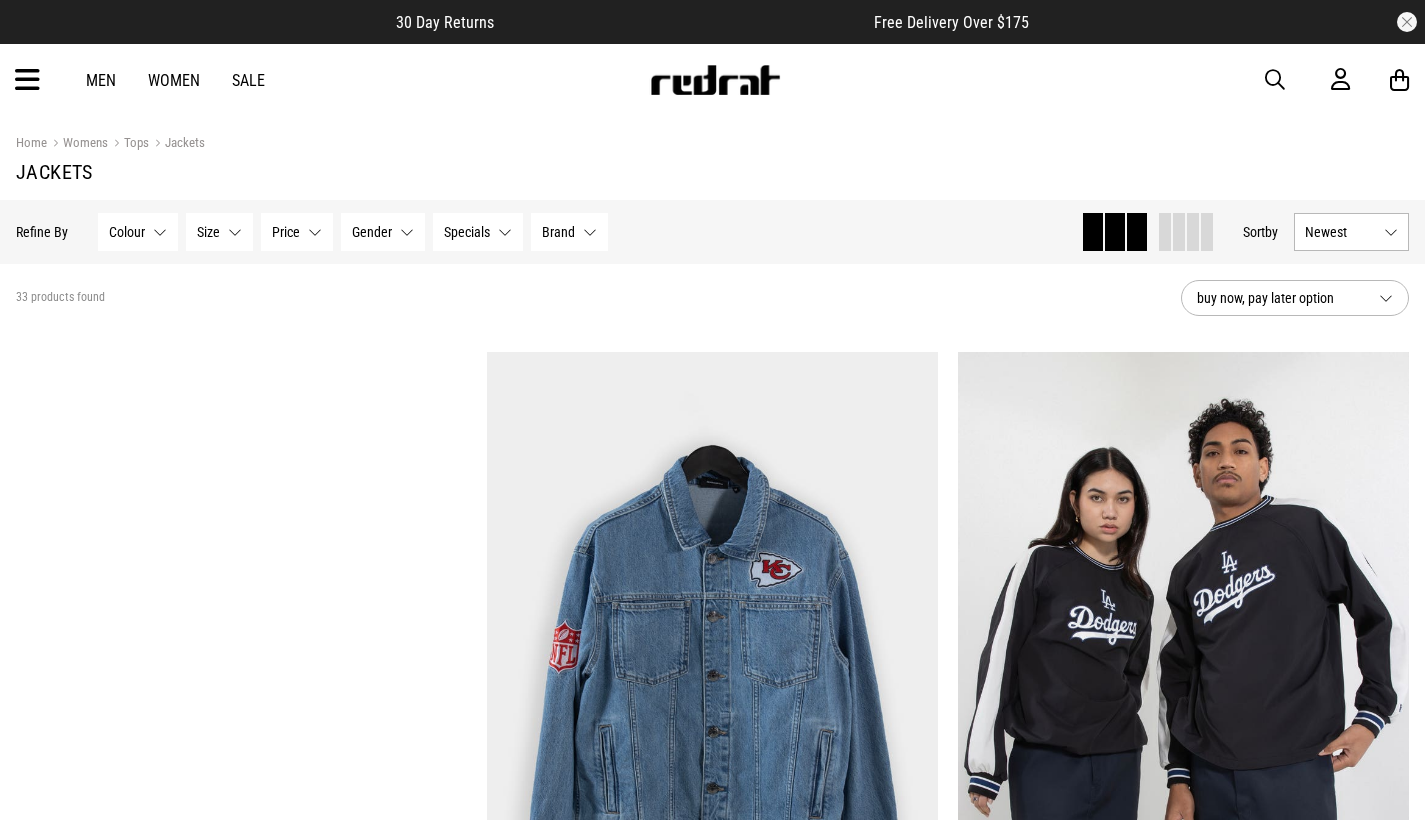 scroll, scrollTop: 0, scrollLeft: 0, axis: both 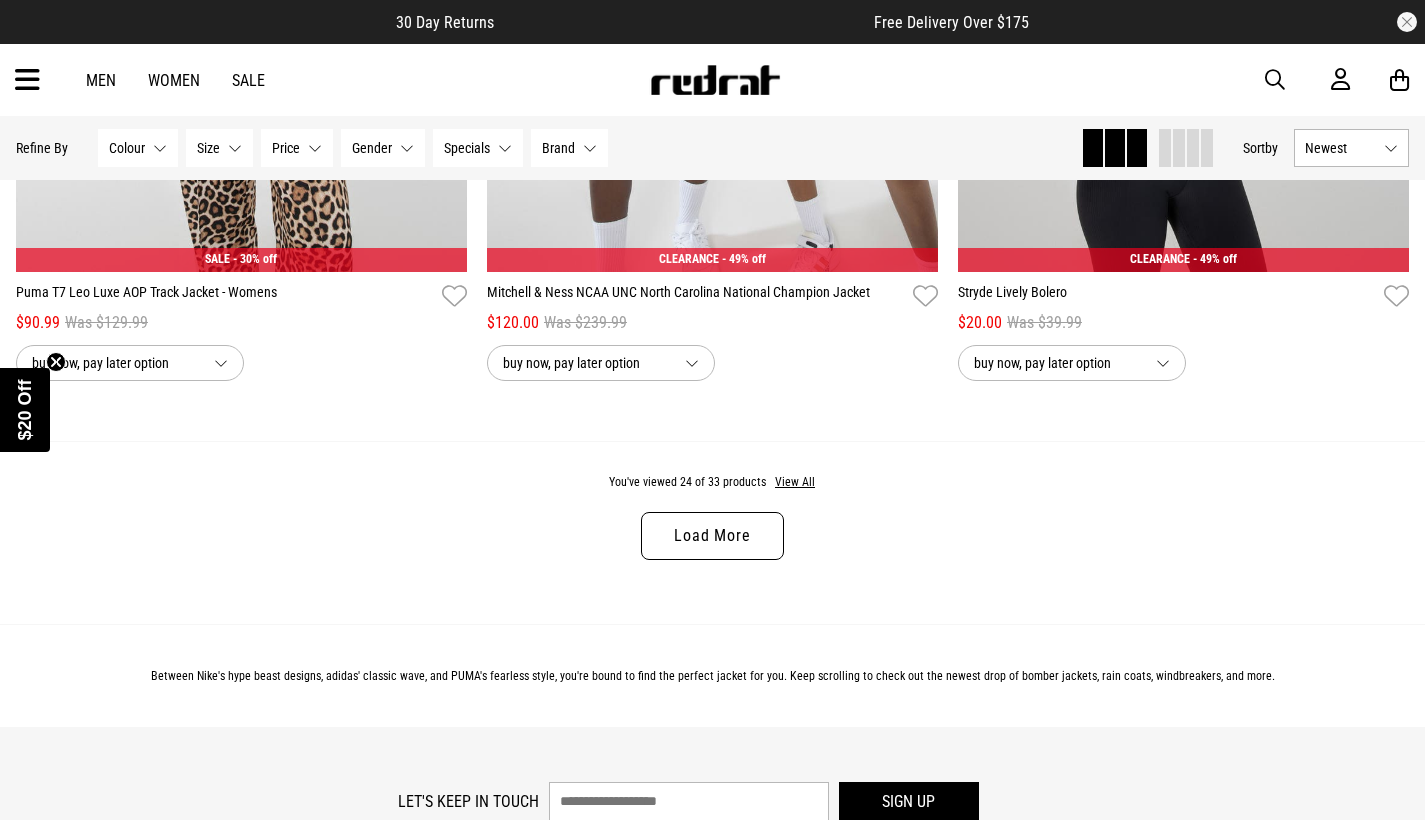 click on "Load More" at bounding box center [712, 536] 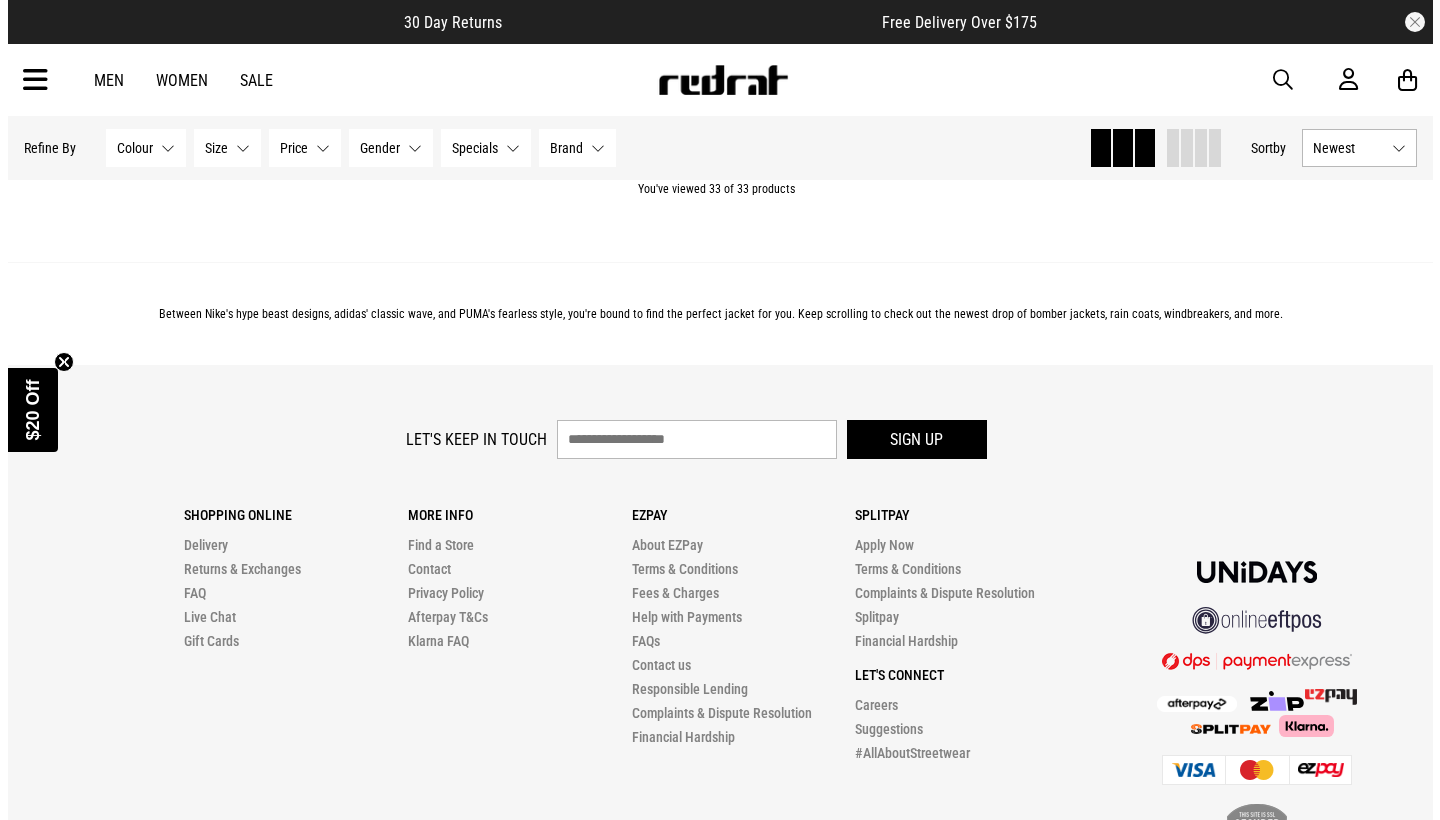 scroll, scrollTop: 8817, scrollLeft: 0, axis: vertical 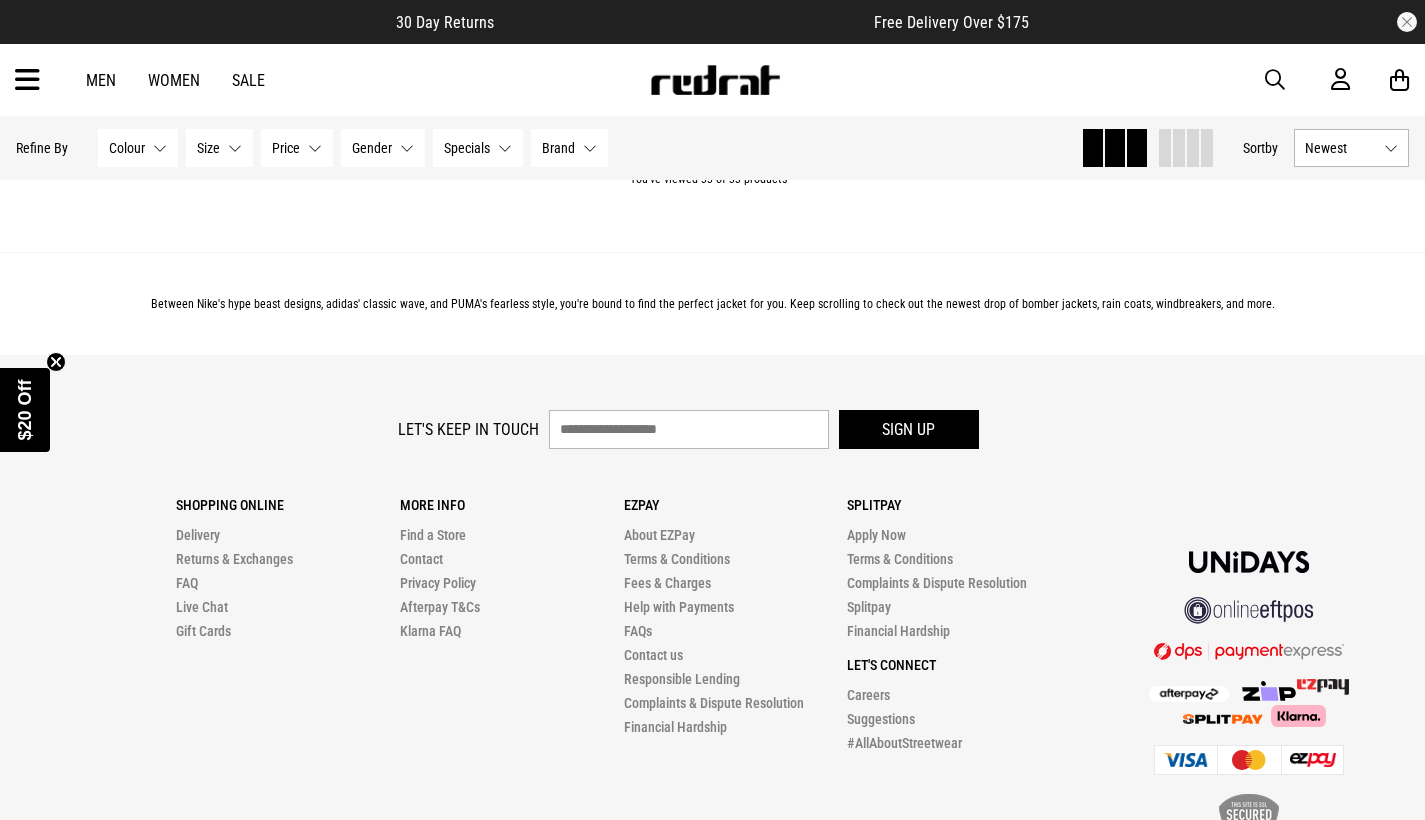click at bounding box center [27, 80] 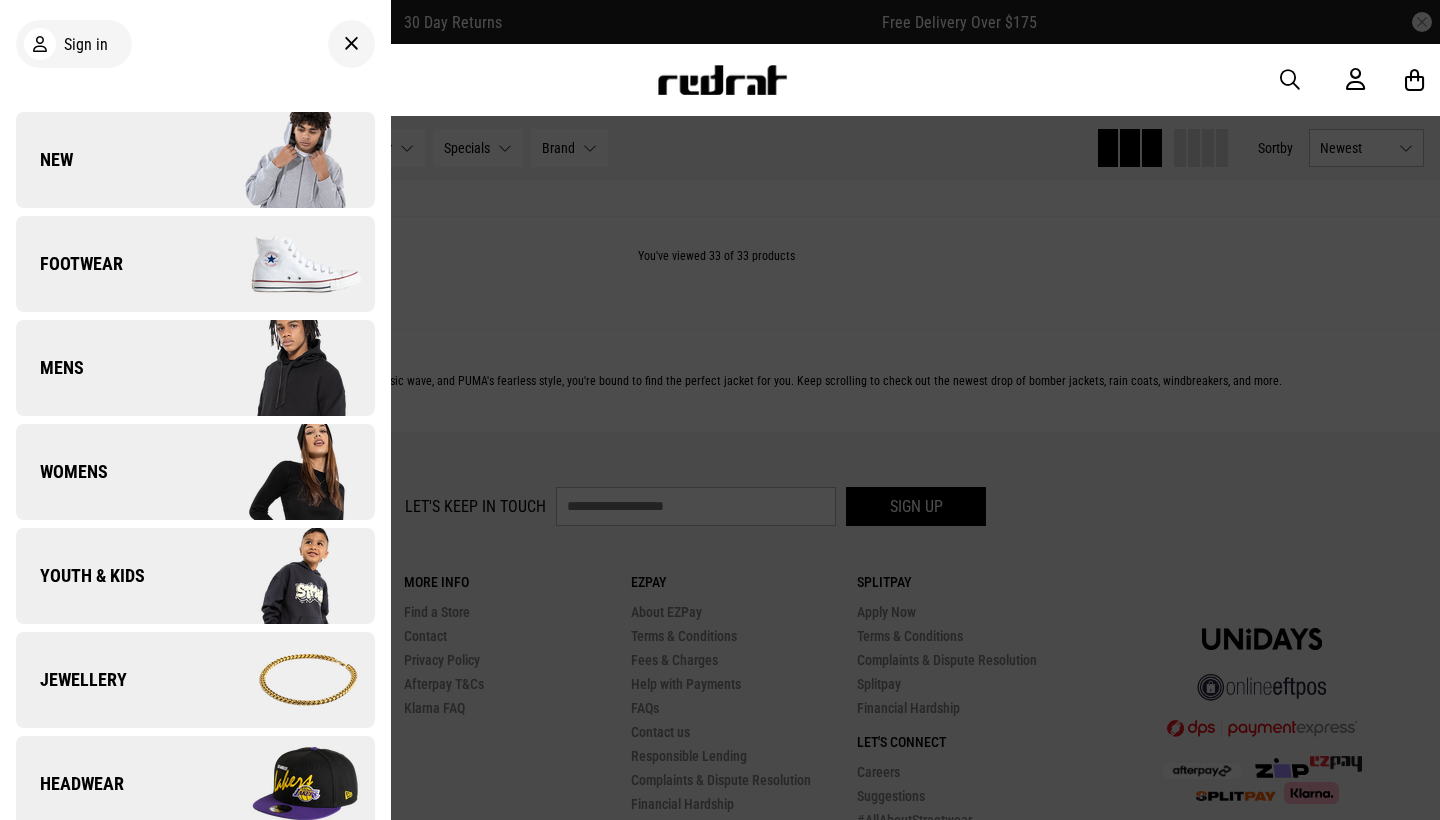 click on "Womens" at bounding box center [195, 472] 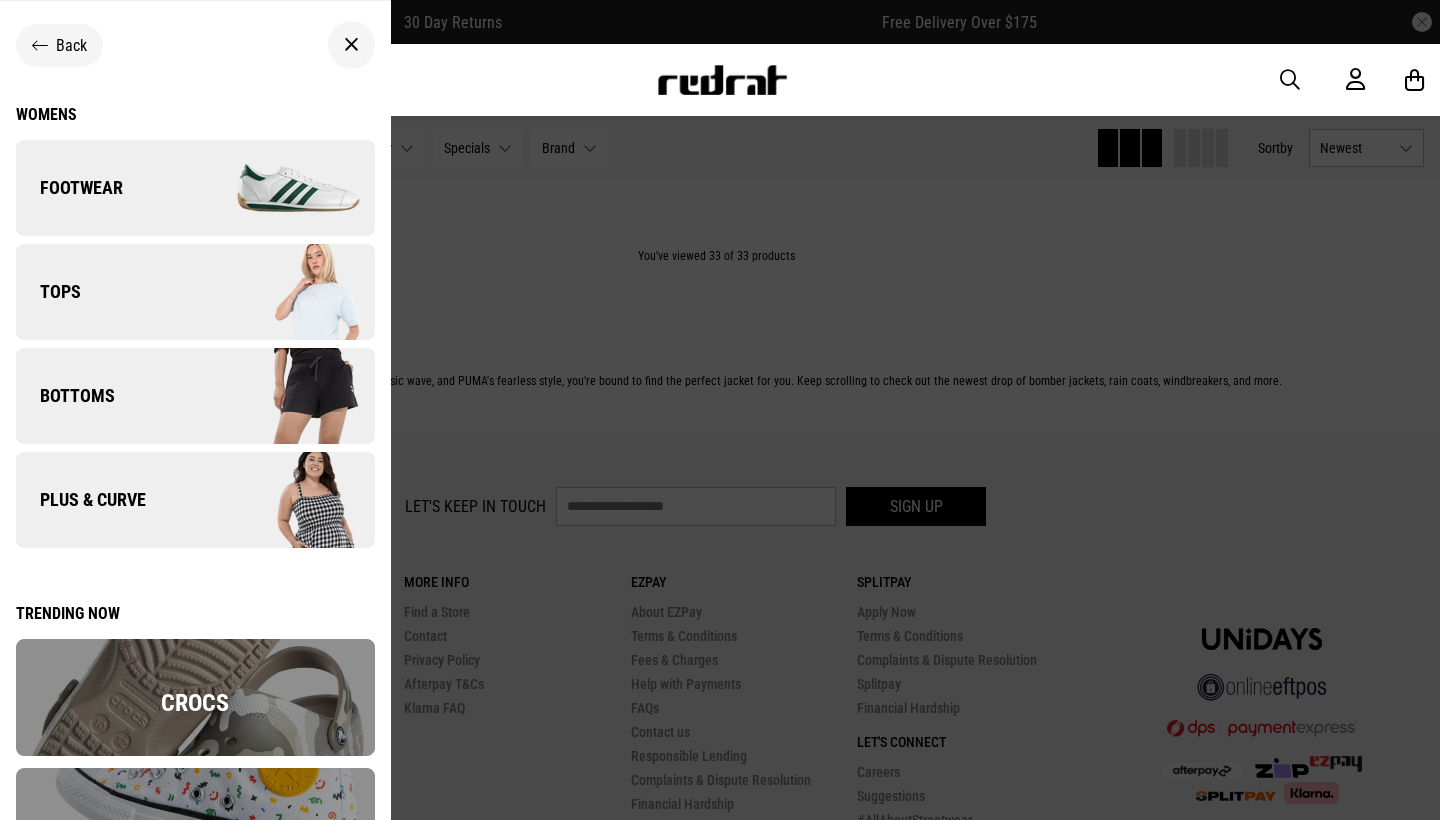 click at bounding box center (284, 292) 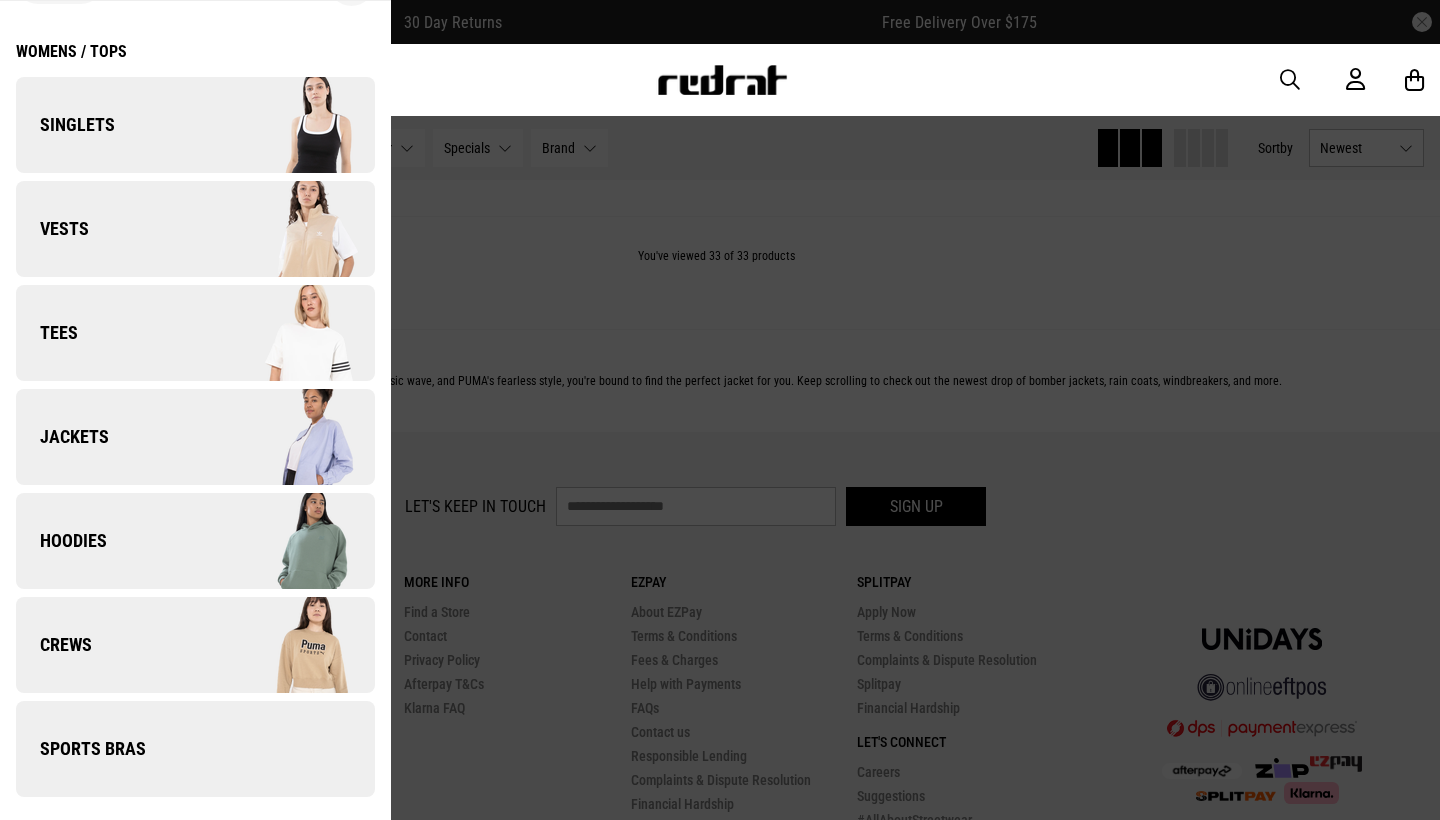 scroll, scrollTop: 63, scrollLeft: 0, axis: vertical 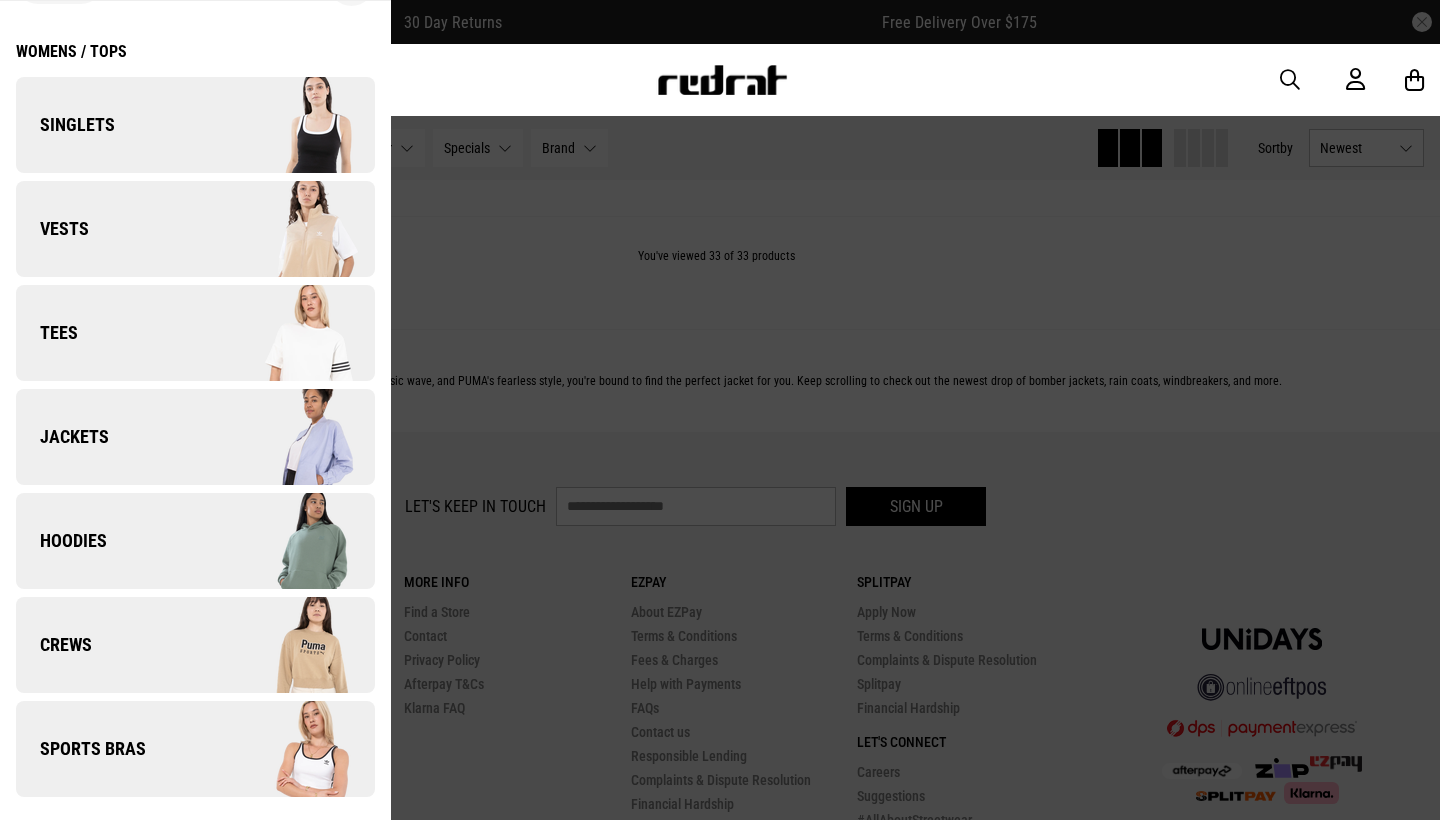 click at bounding box center (284, 229) 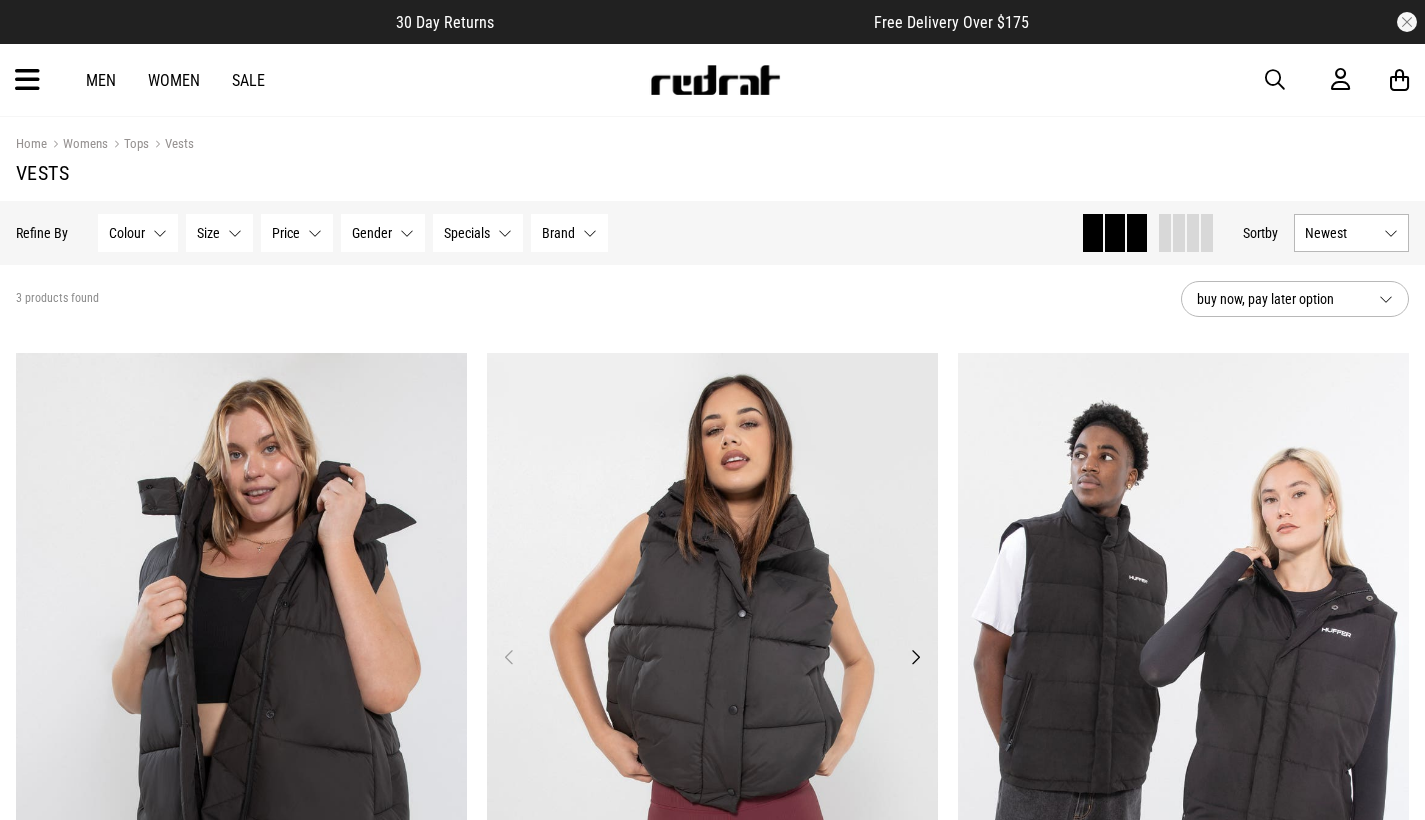scroll, scrollTop: 0, scrollLeft: 0, axis: both 